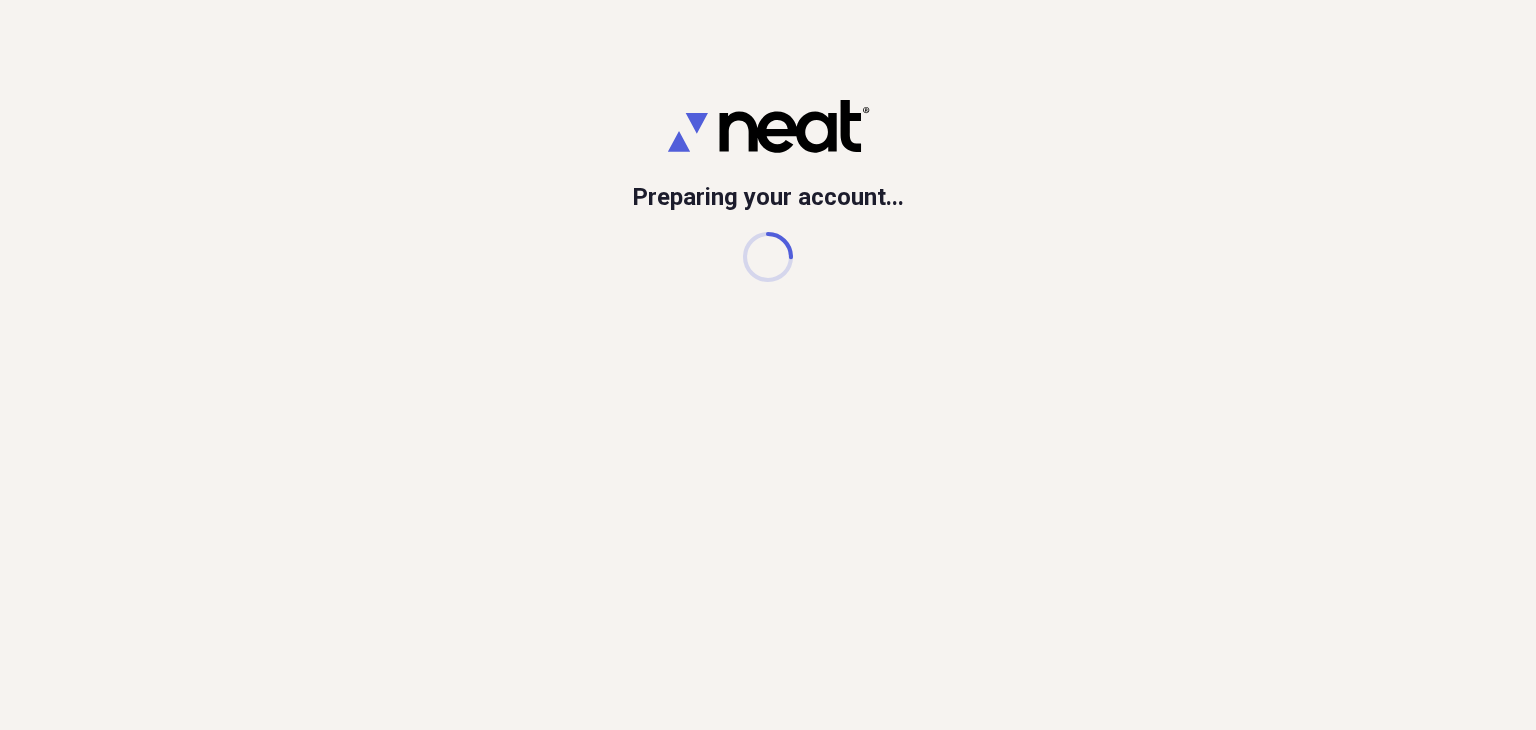 scroll, scrollTop: 0, scrollLeft: 0, axis: both 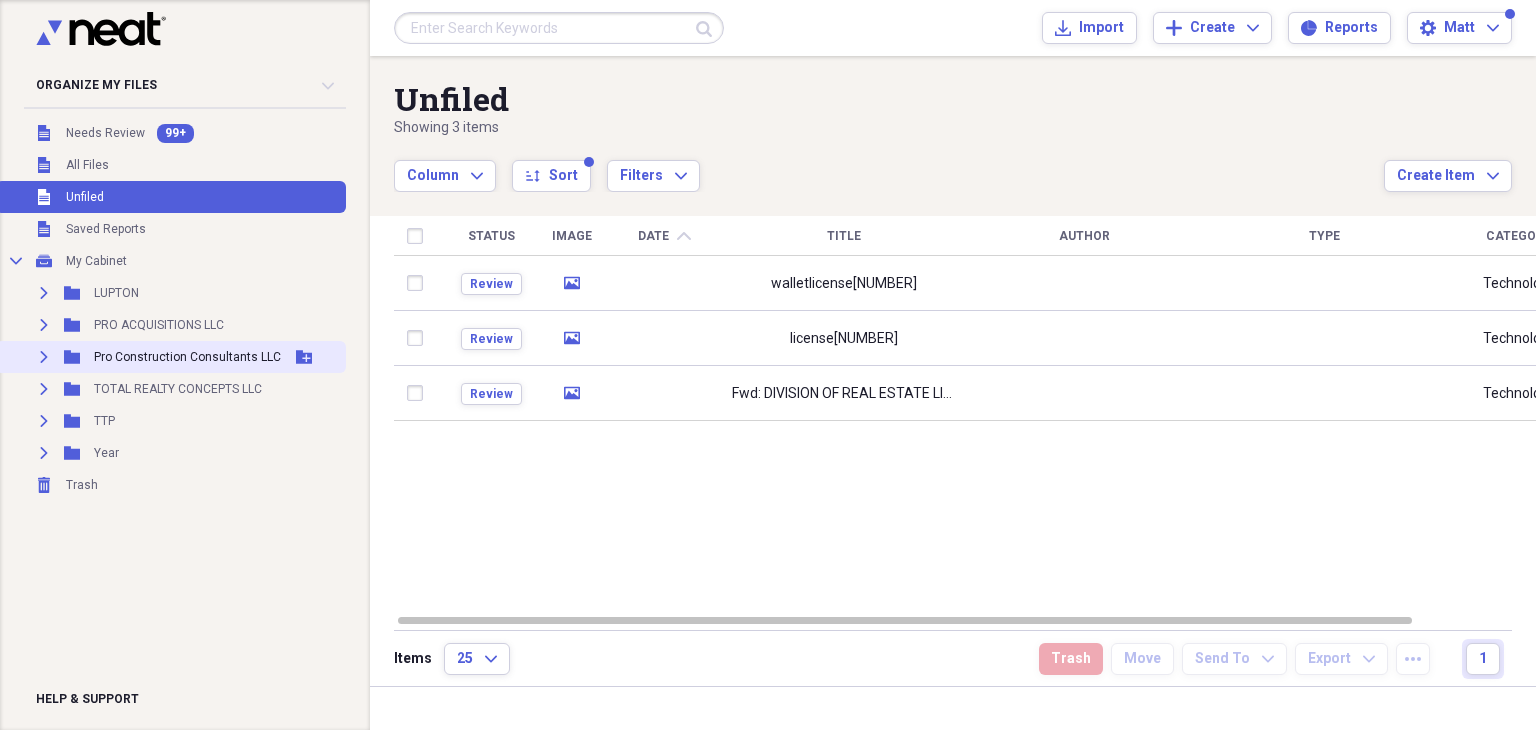 click on "Expand Folder Pro Construction Consultants LLC Add Folder" at bounding box center [171, 357] 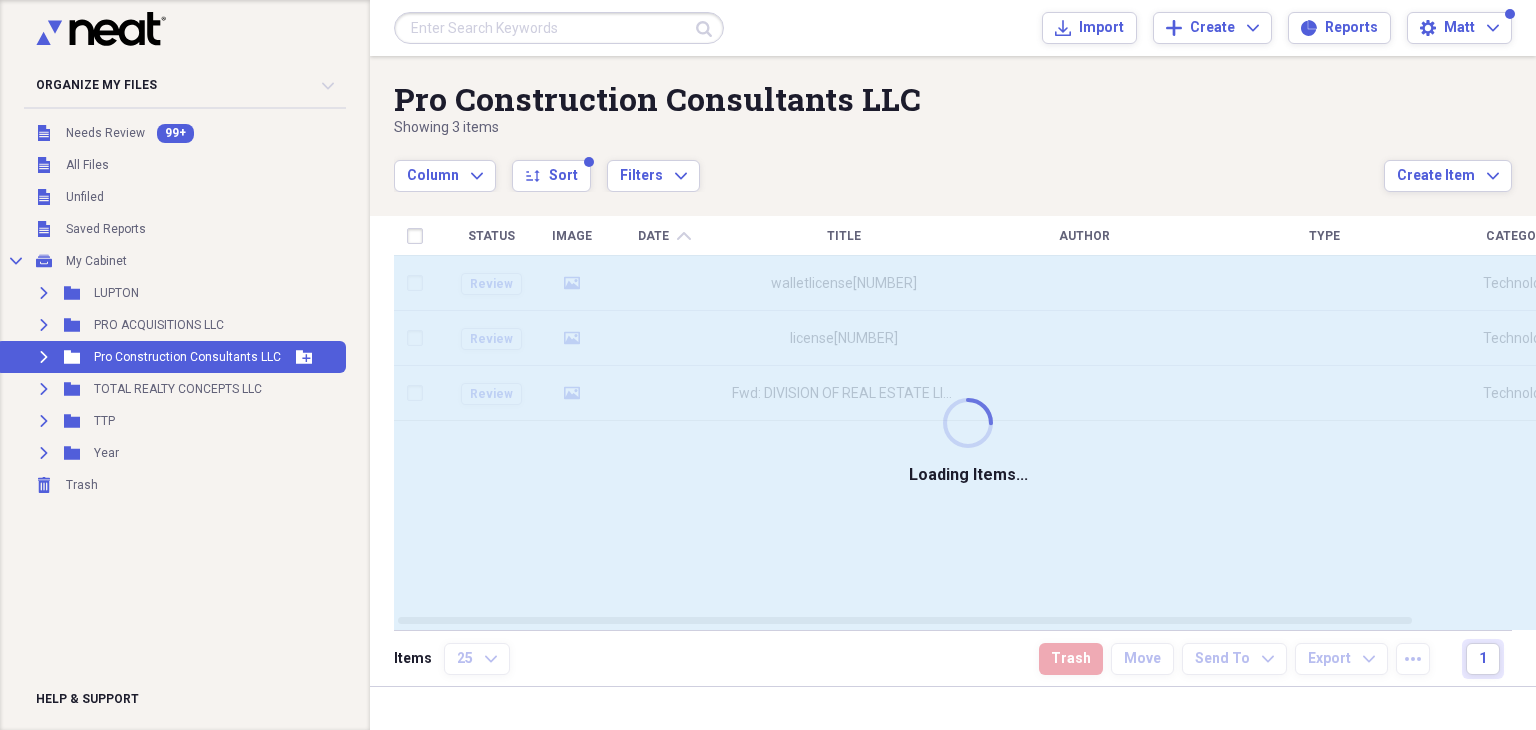 click on "Expand" at bounding box center (44, 357) 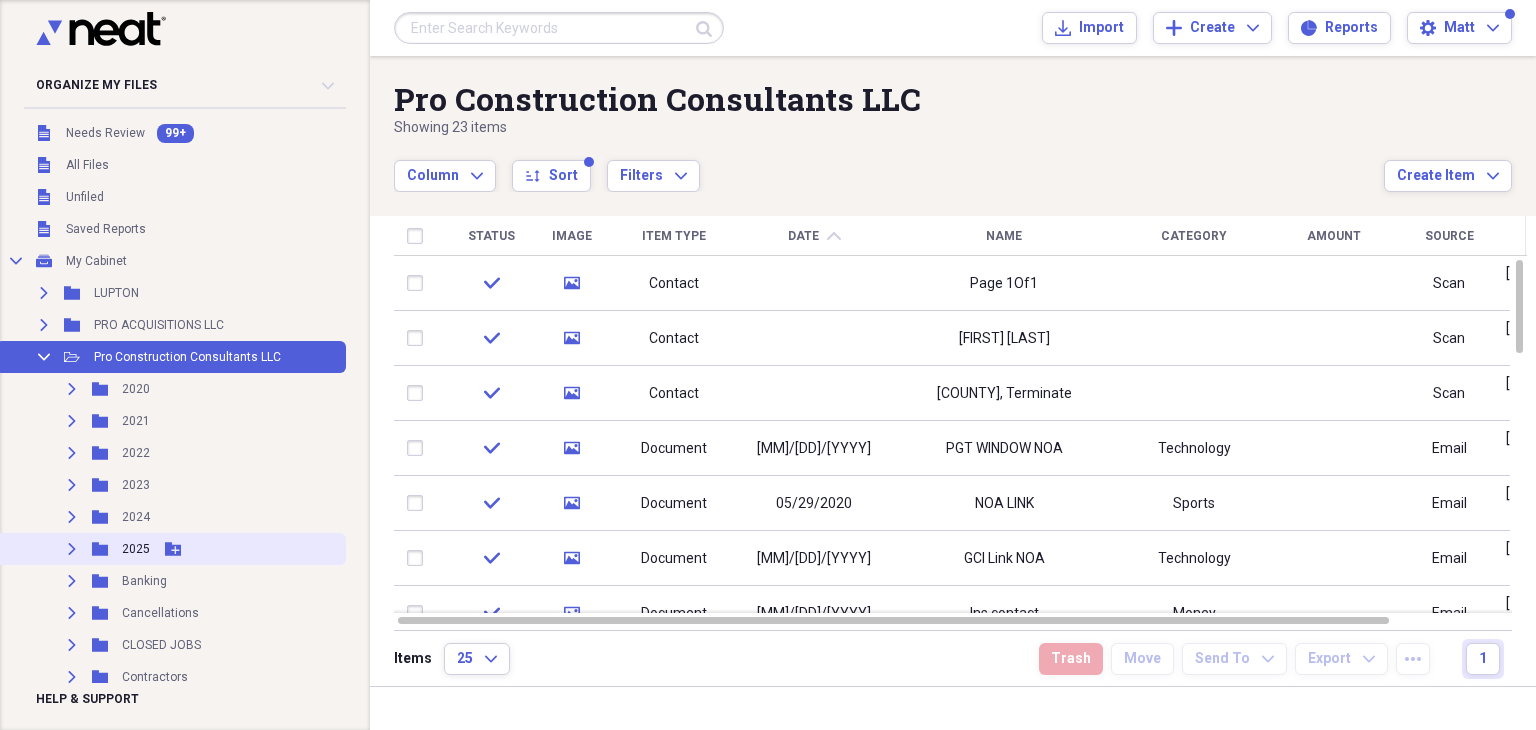click on "Expand" 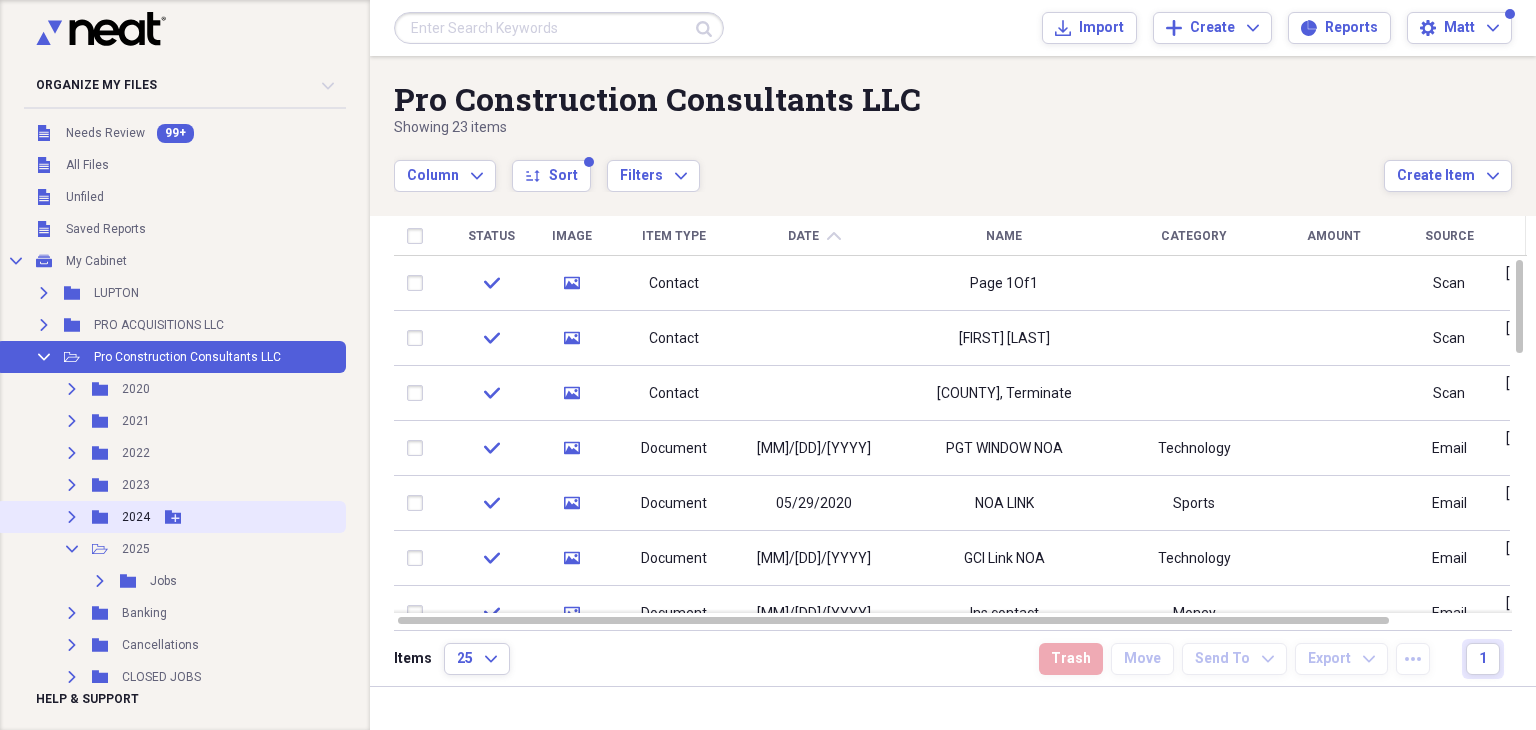 click on "Expand" at bounding box center [72, 517] 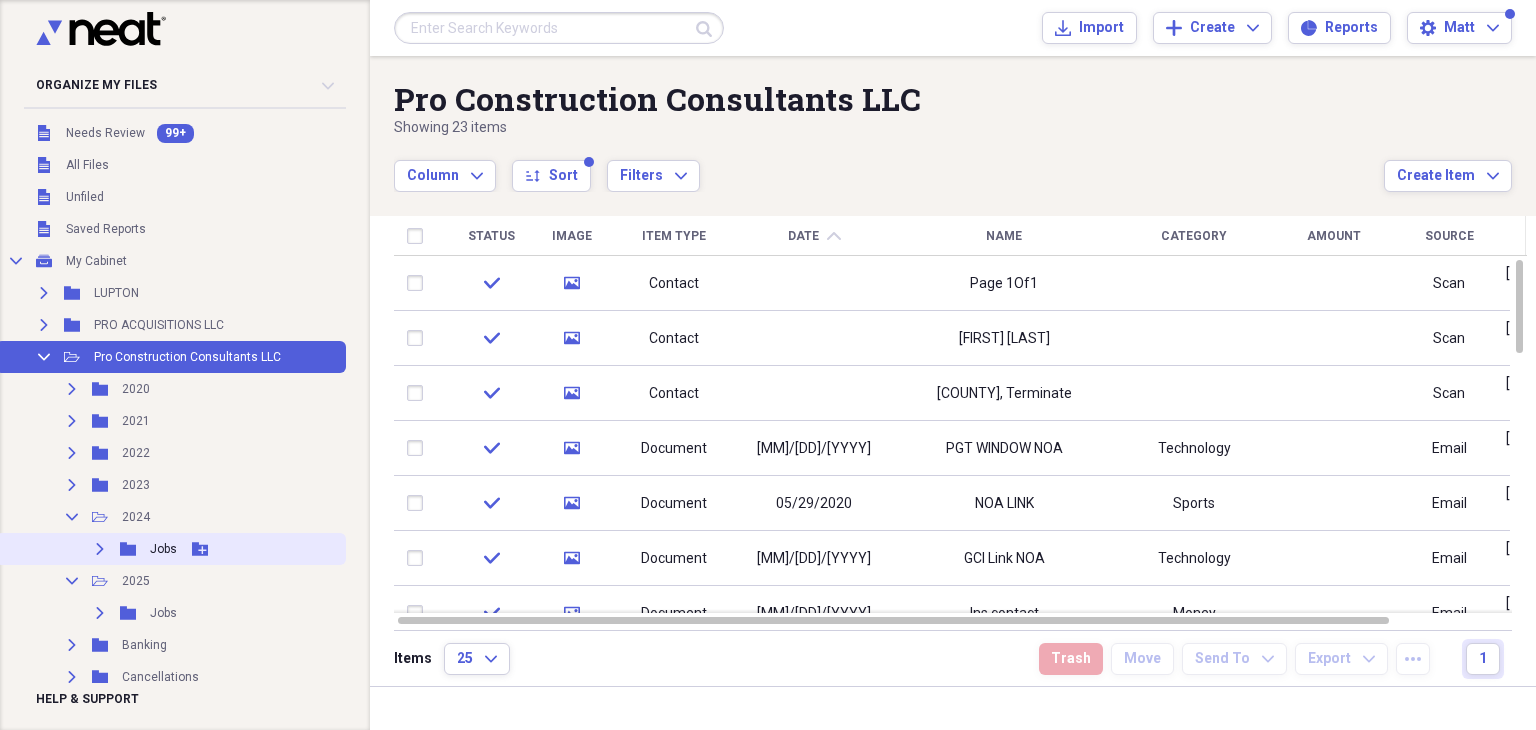 click on "Expand" 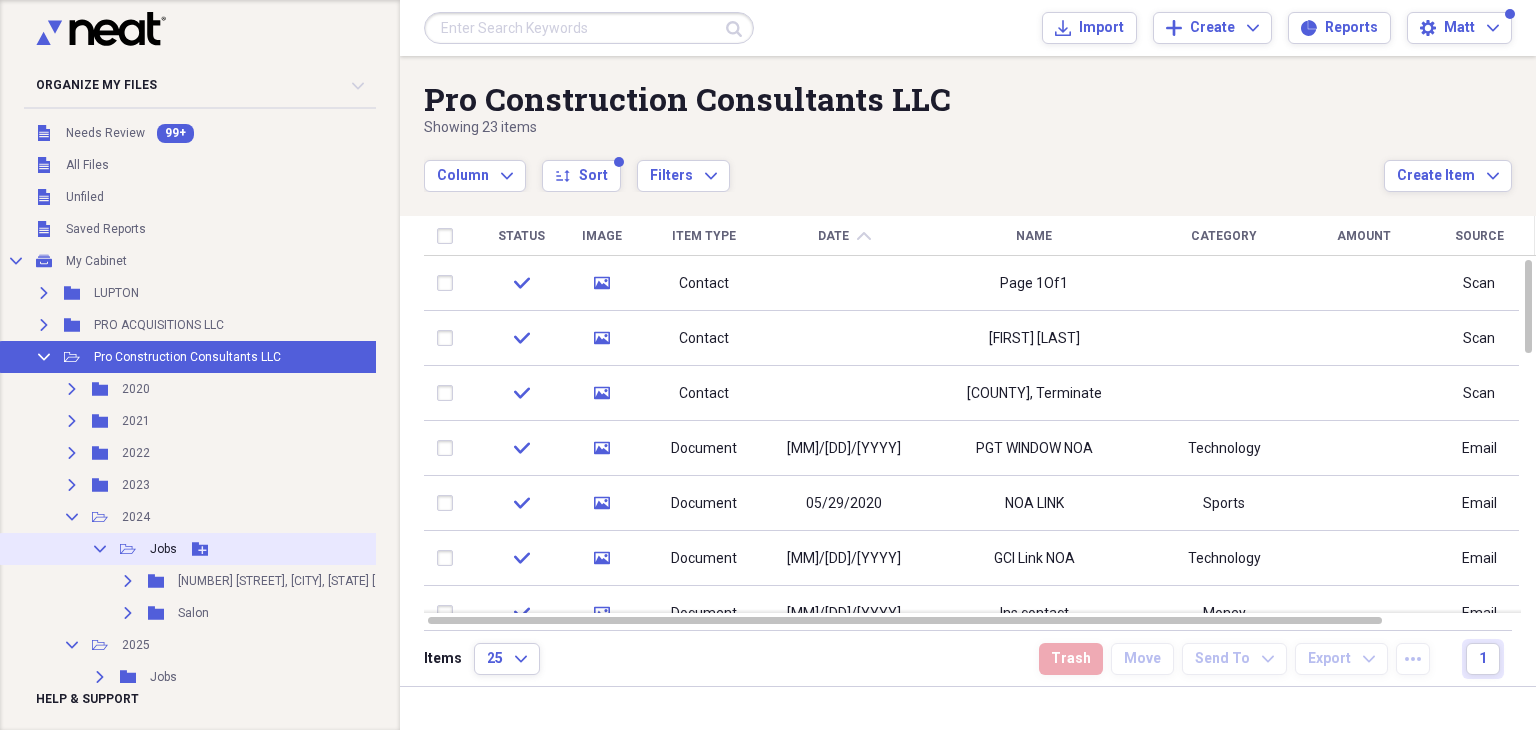 scroll, scrollTop: 100, scrollLeft: 0, axis: vertical 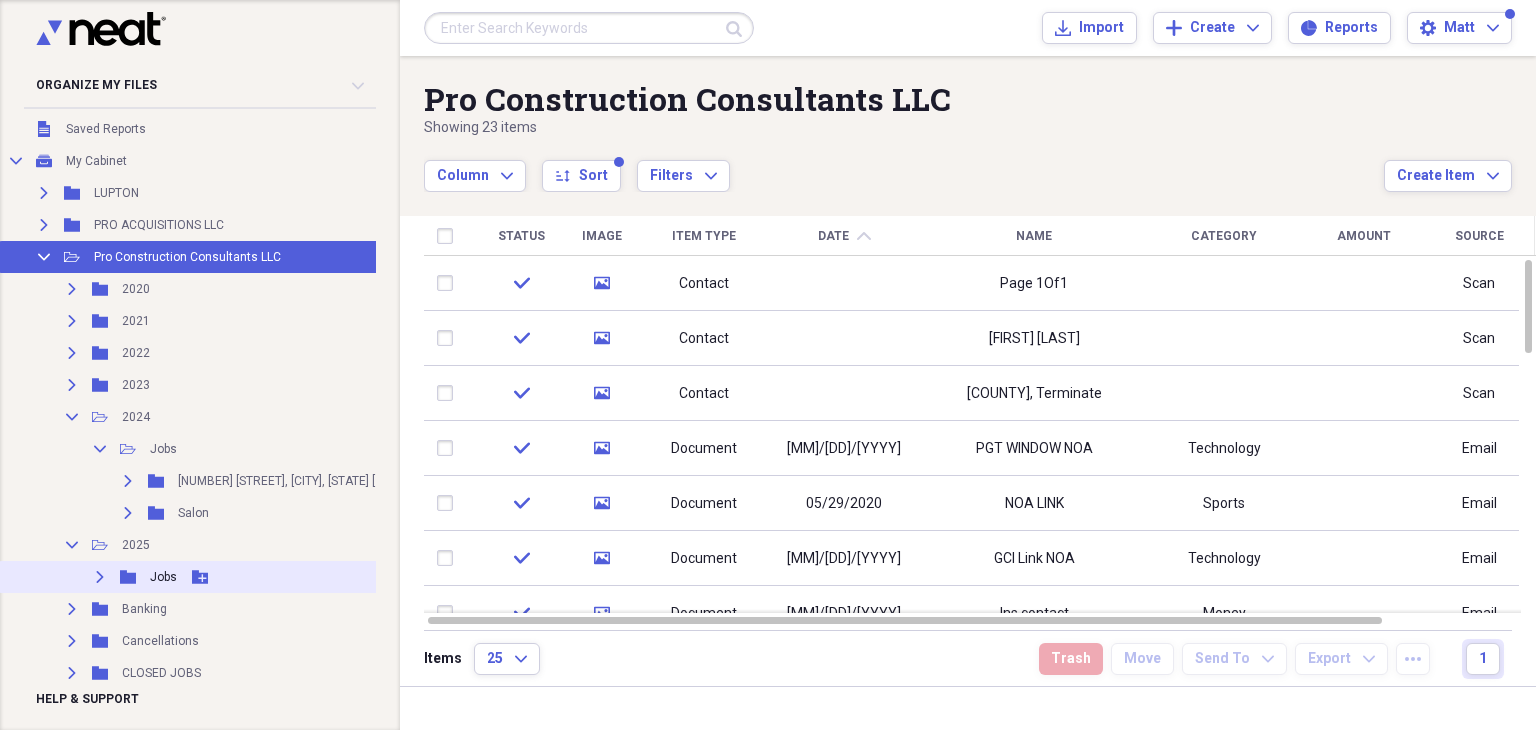 click on "Expand" at bounding box center (100, 577) 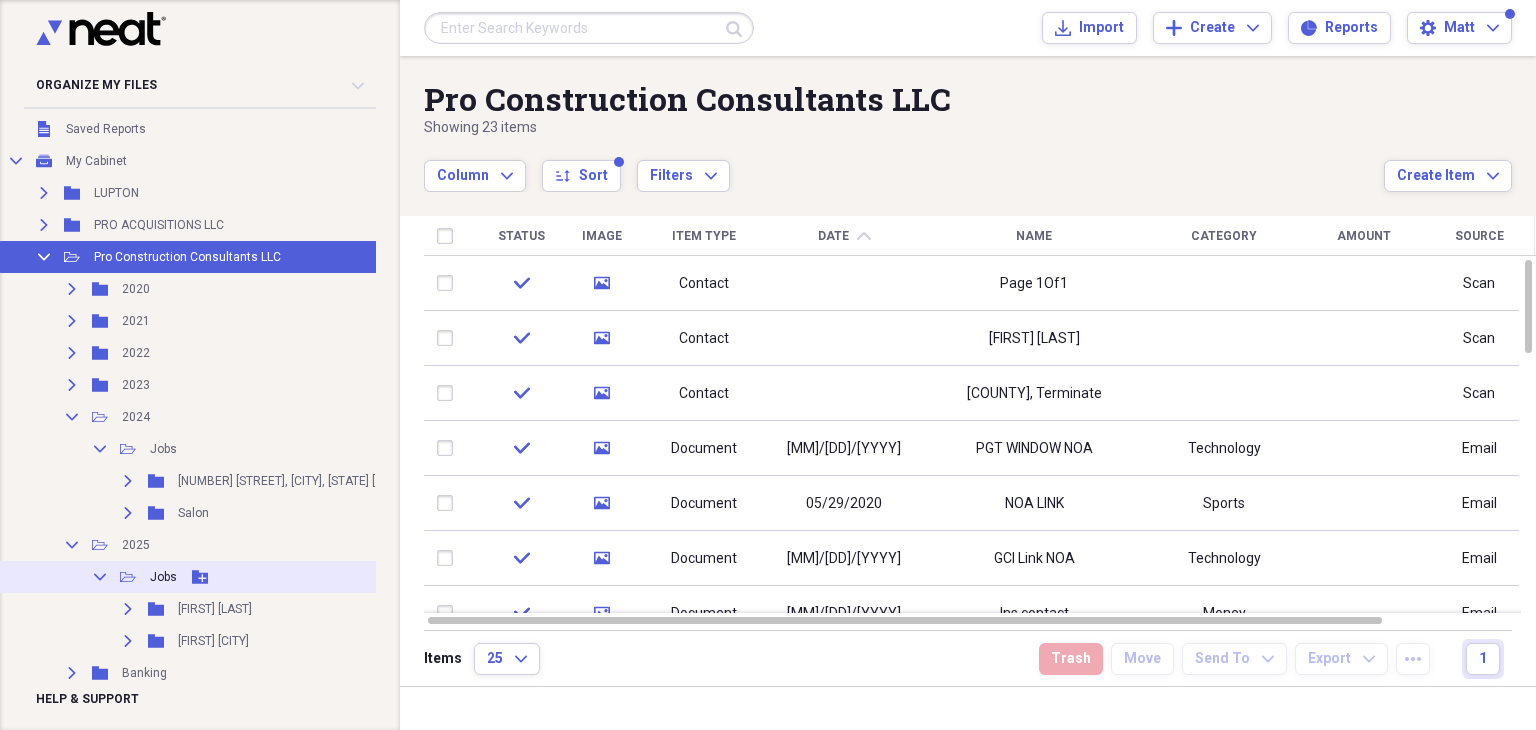 scroll, scrollTop: 300, scrollLeft: 0, axis: vertical 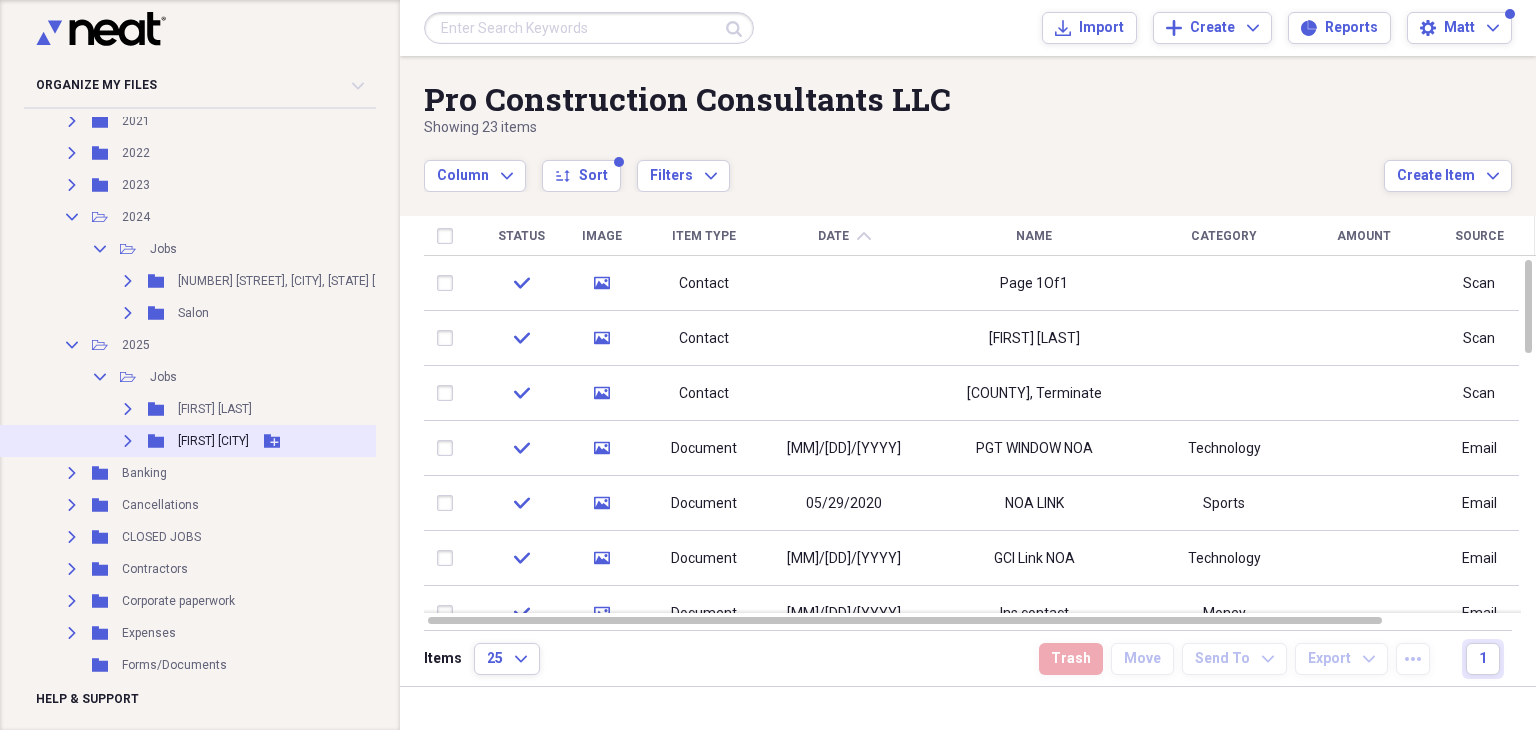 click 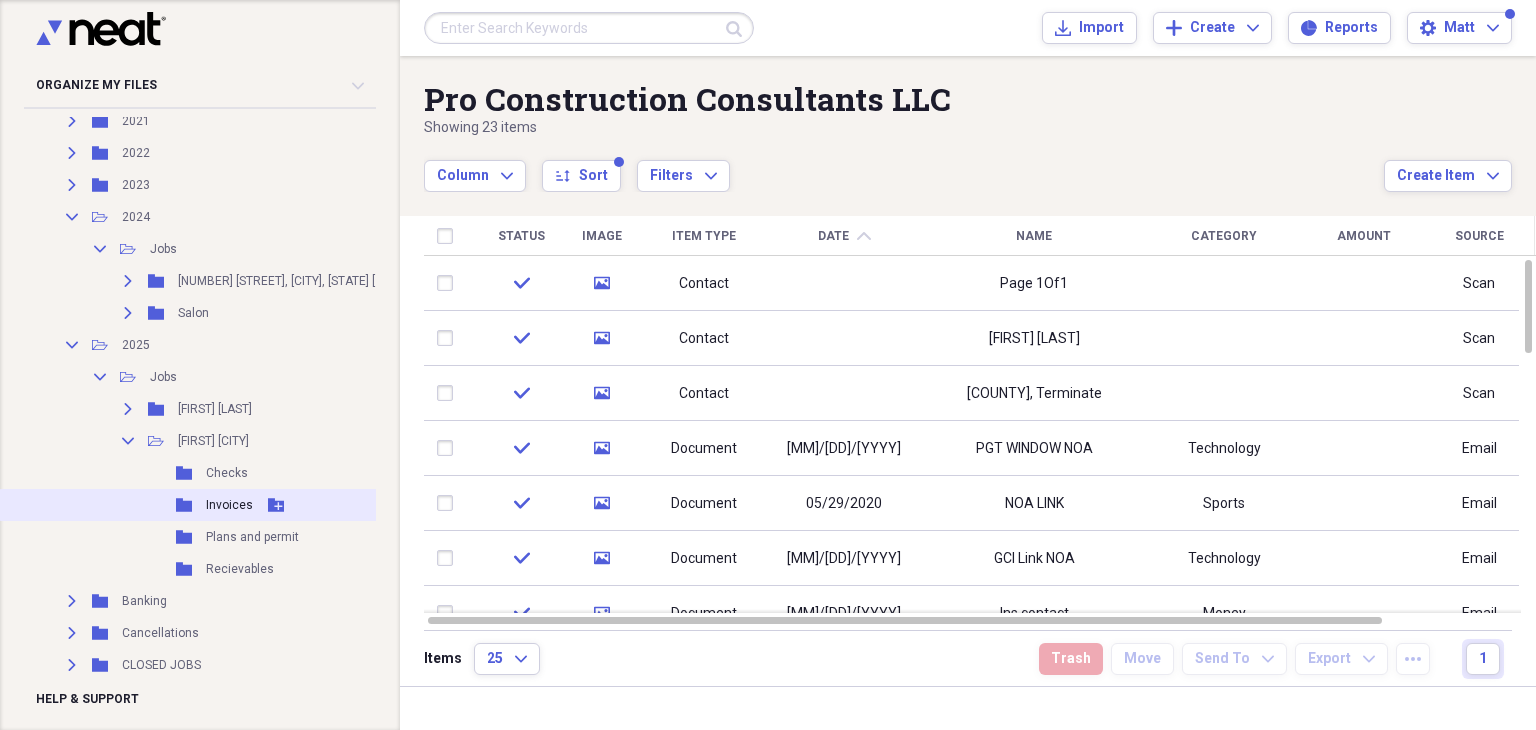 click on "Invoices" at bounding box center [229, 505] 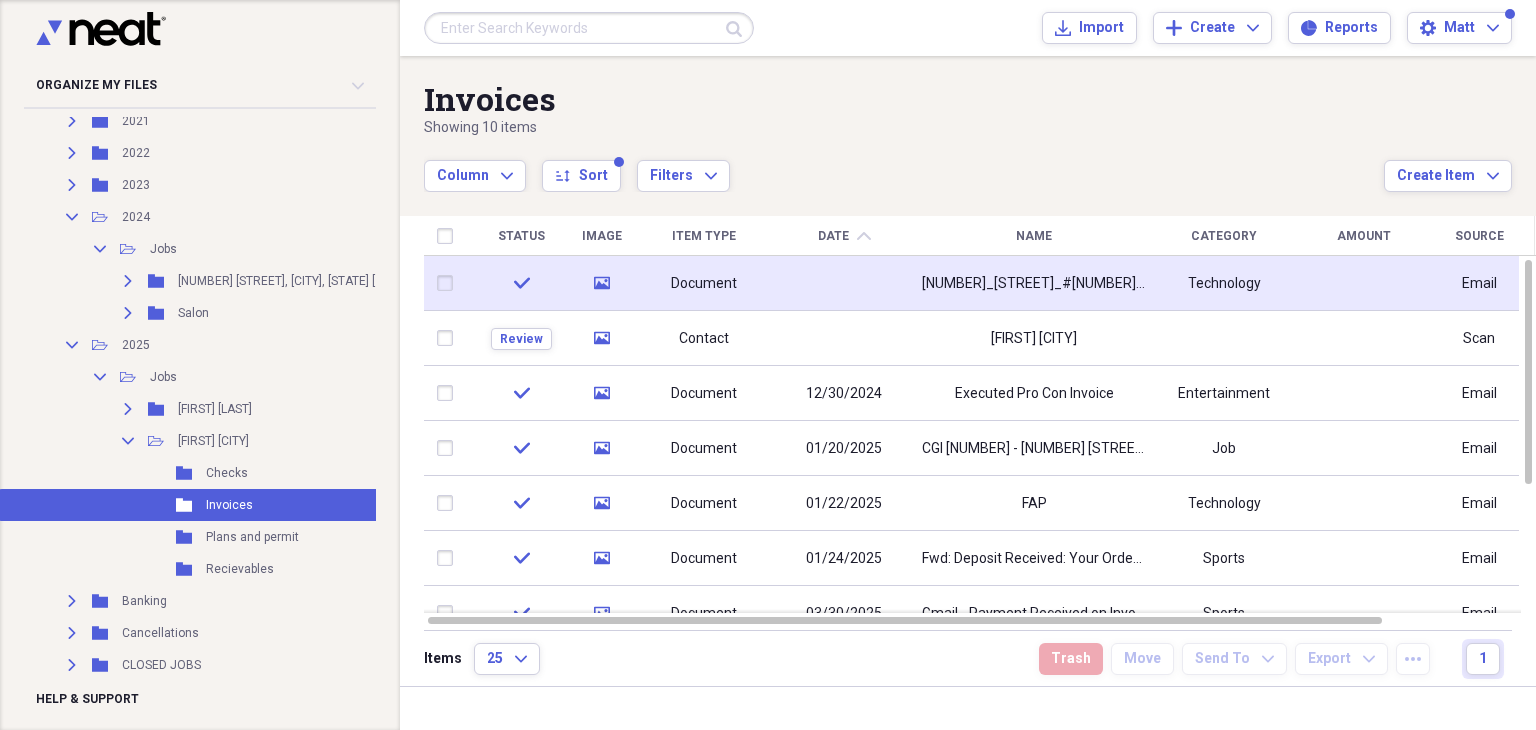 click on "[NUMBER]_[STREET]_#[NUMBER]_[CITY]_Invoice" at bounding box center [1034, 283] 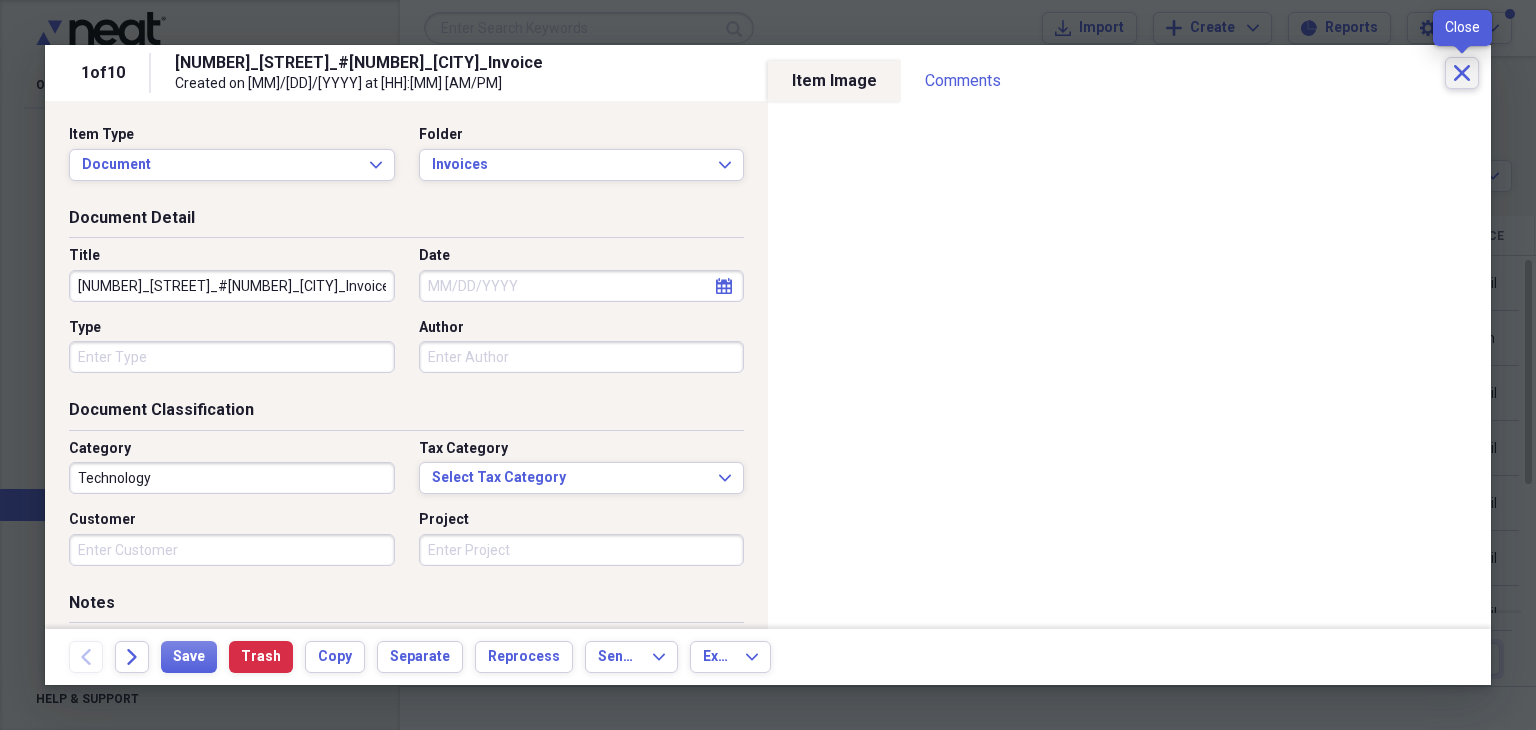 click on "Close" 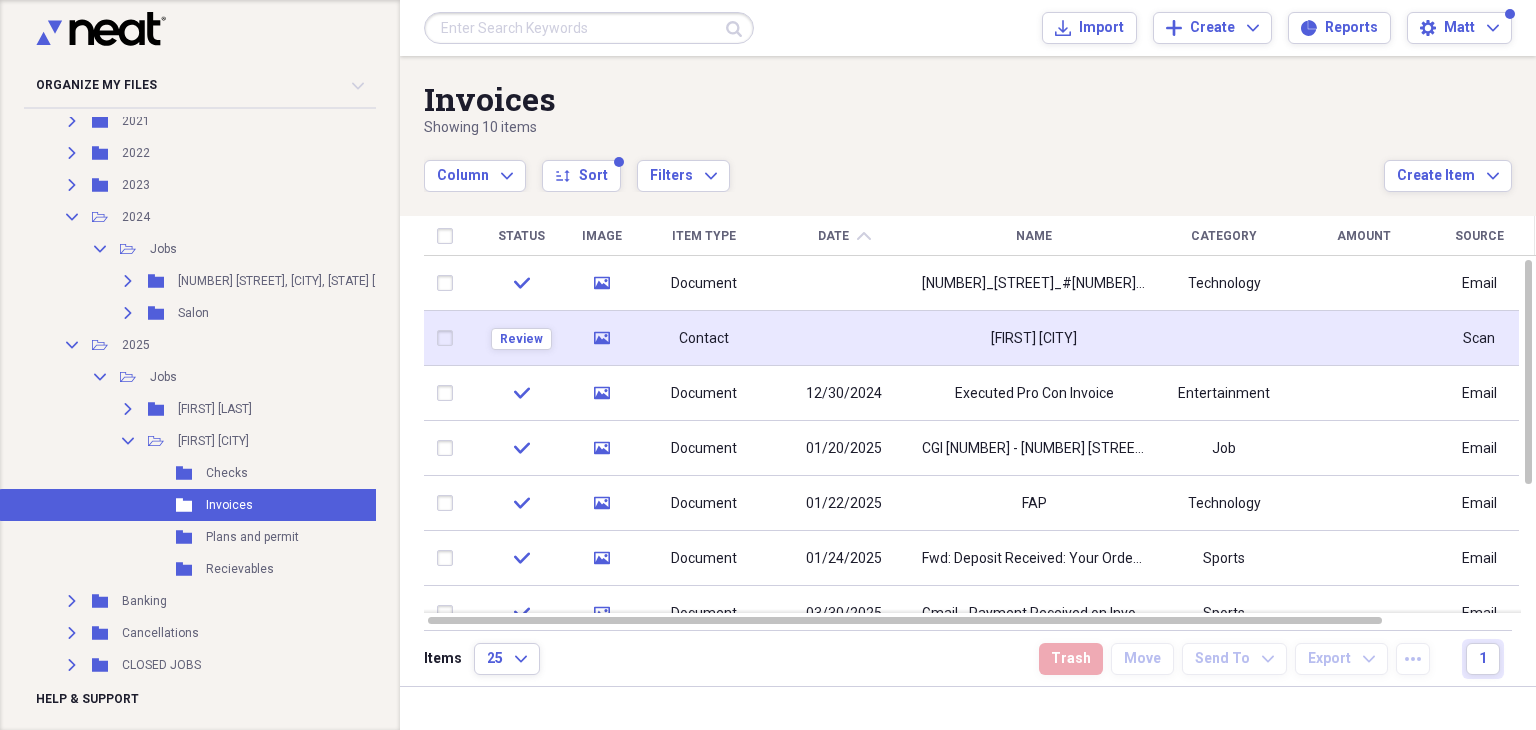 click on "[FIRST] [CITY]" at bounding box center [1034, 338] 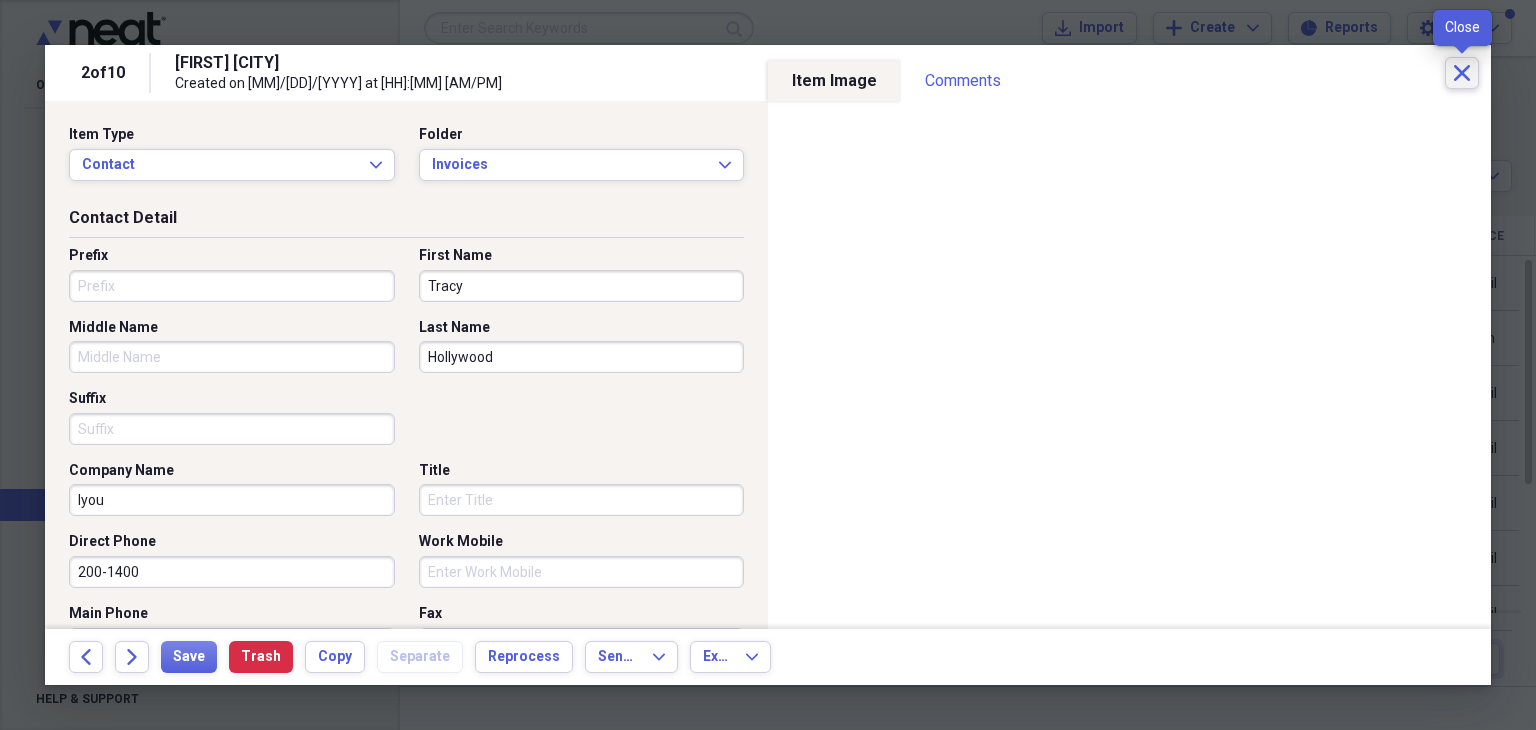 click on "Close" at bounding box center (1462, 73) 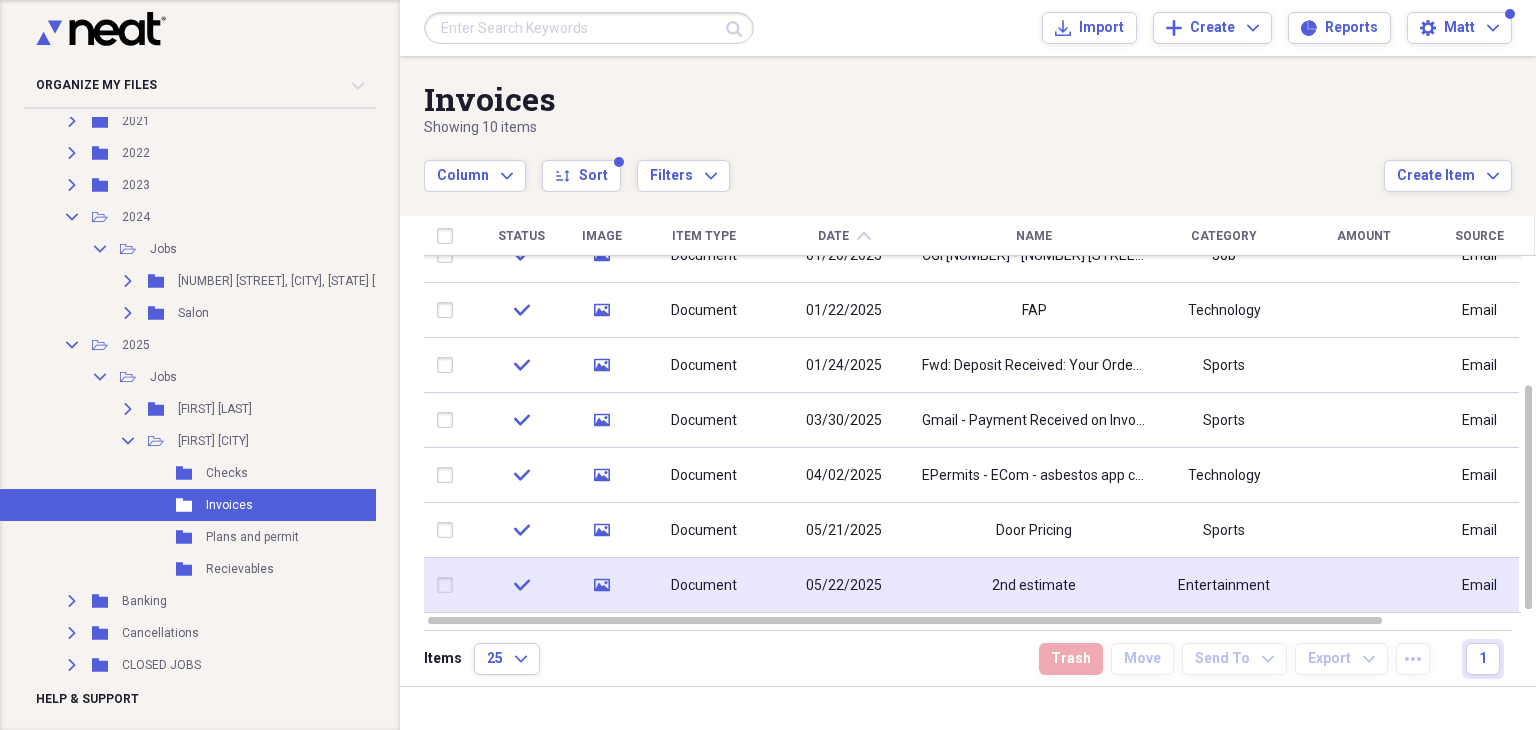 click on "2nd estimate" at bounding box center (1034, 585) 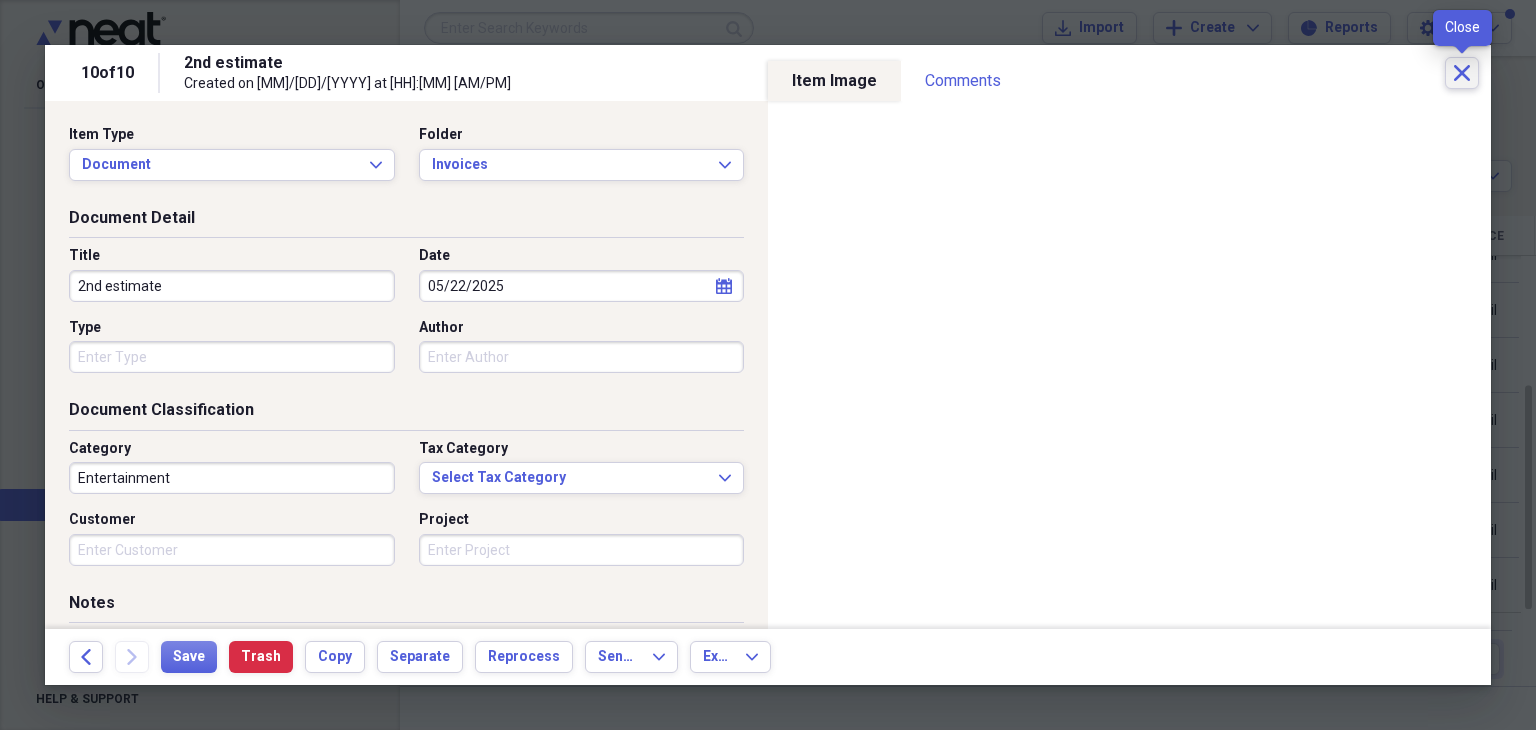 click 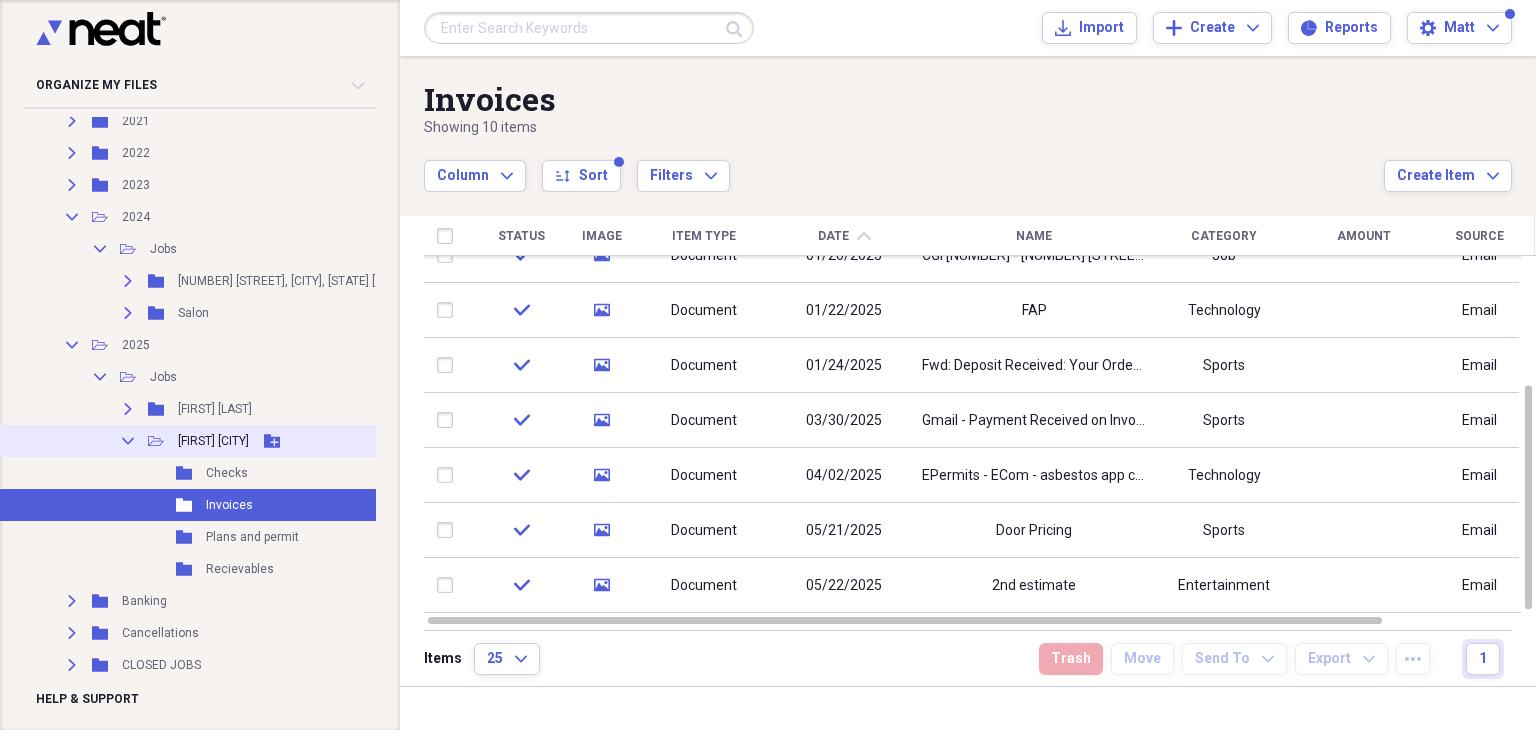 click on "[FIRST] [CITY]" at bounding box center (213, 441) 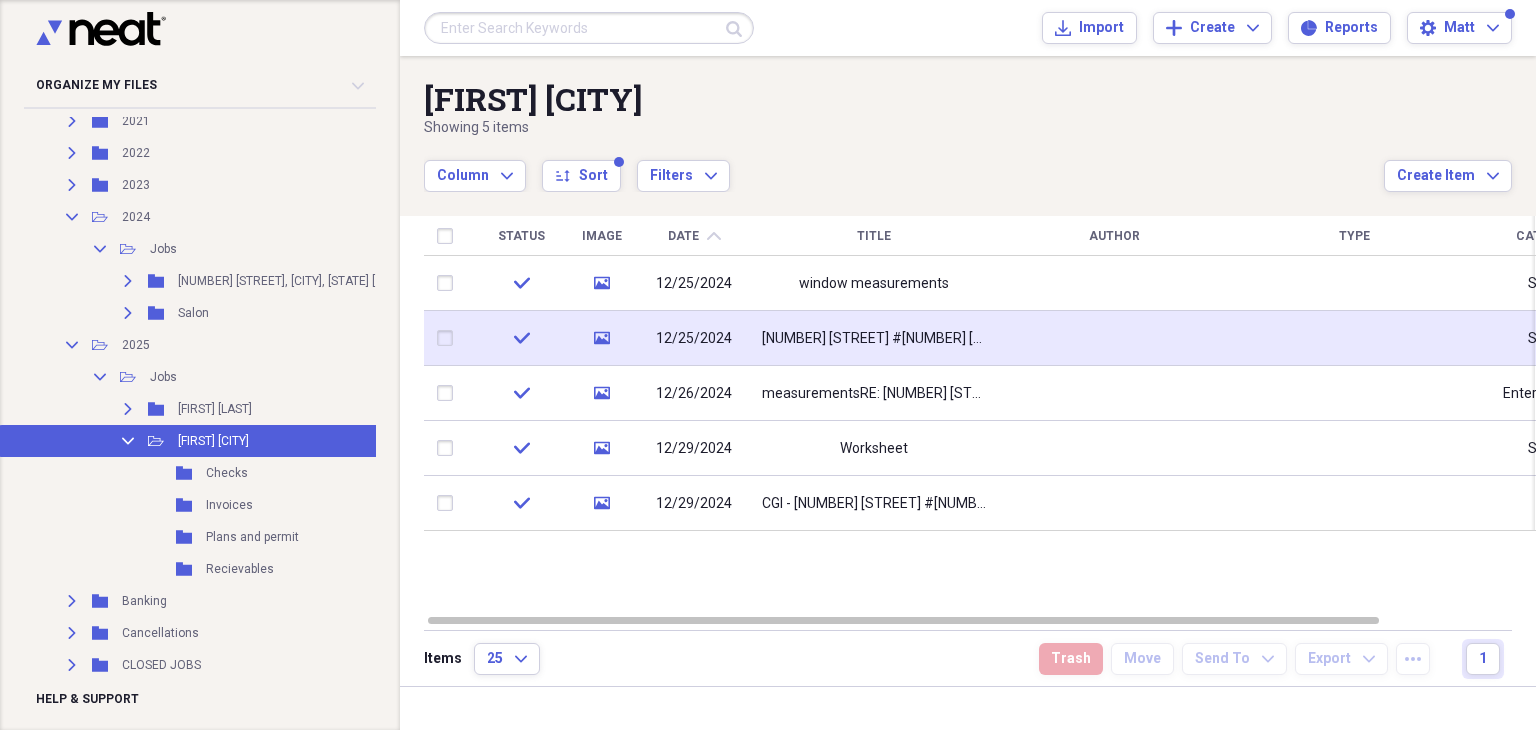 click on "[NUMBER] [STREET] #[NUMBER] [CITY]" at bounding box center [874, 338] 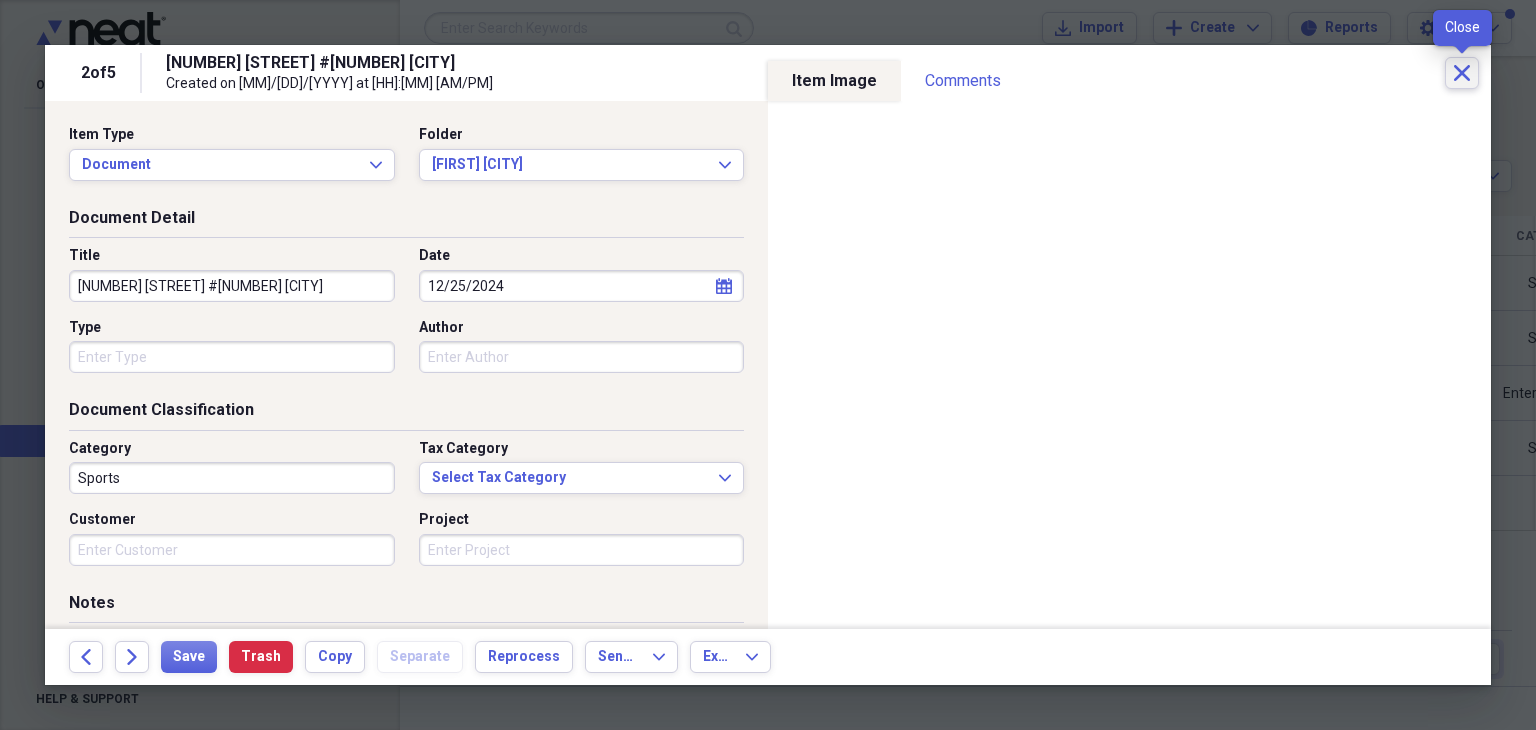 click on "Close" at bounding box center [1462, 73] 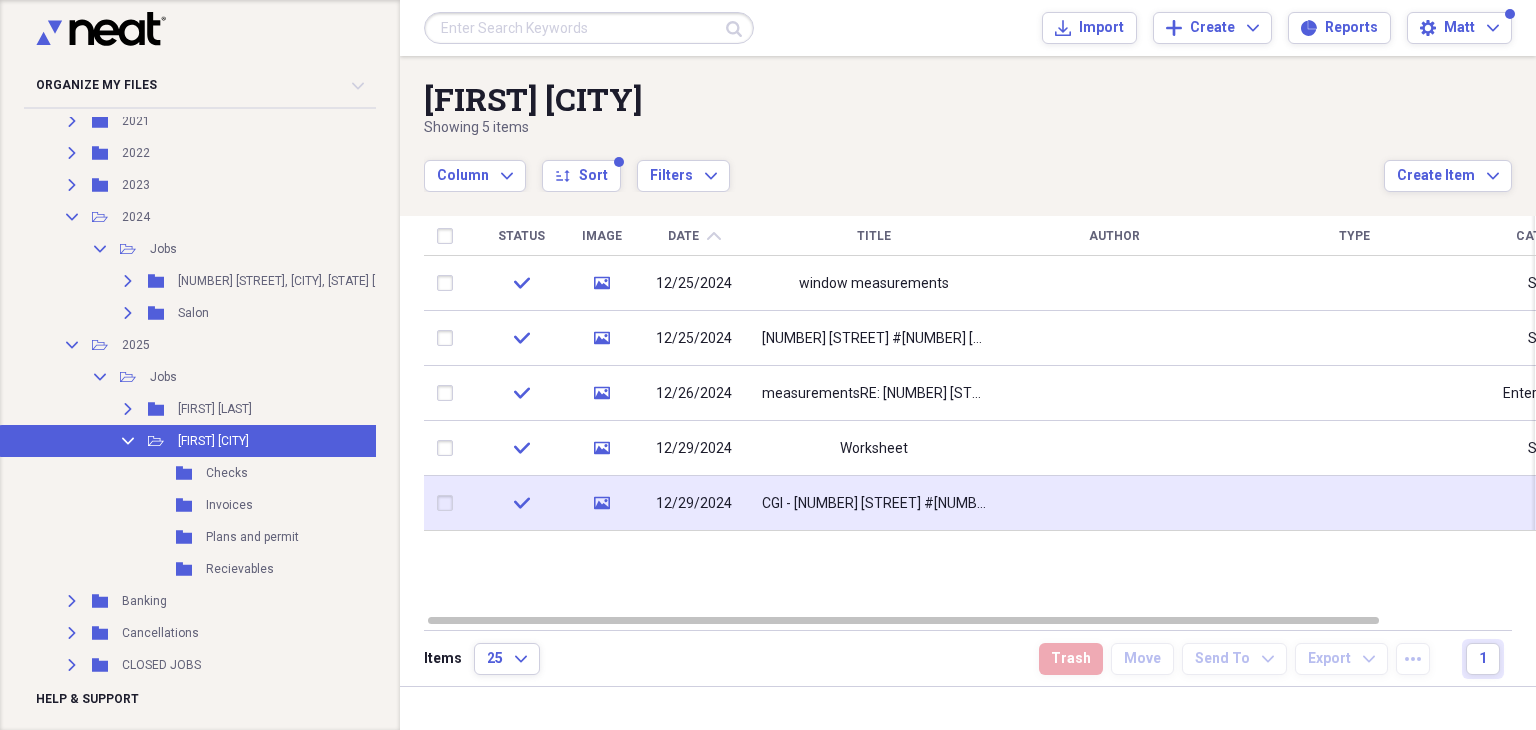 click on "CGI - [NUMBER] [STREET] #[NUMBER] [CITY]" at bounding box center [874, 503] 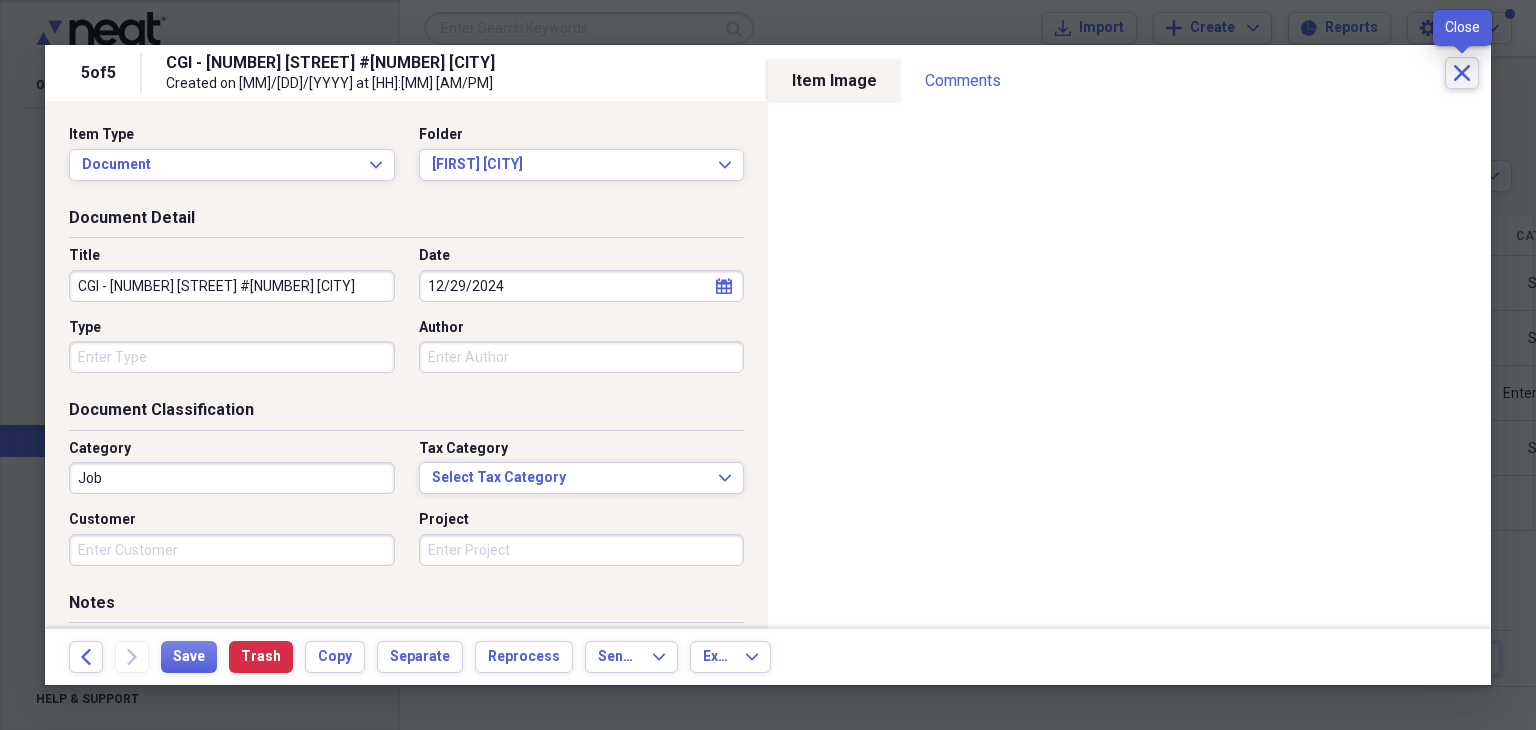 click on "Close" at bounding box center [1462, 73] 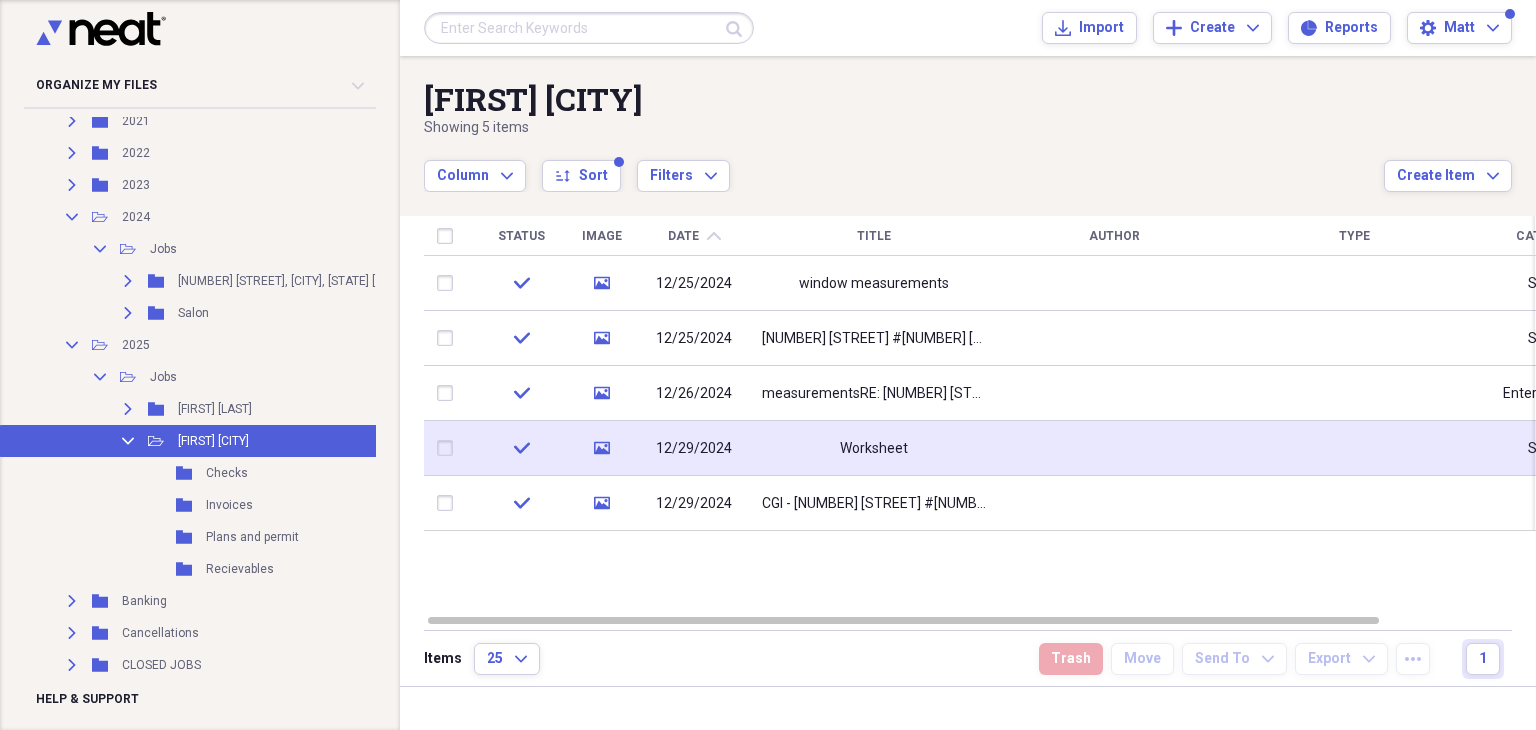 click on "Worksheet" at bounding box center (874, 448) 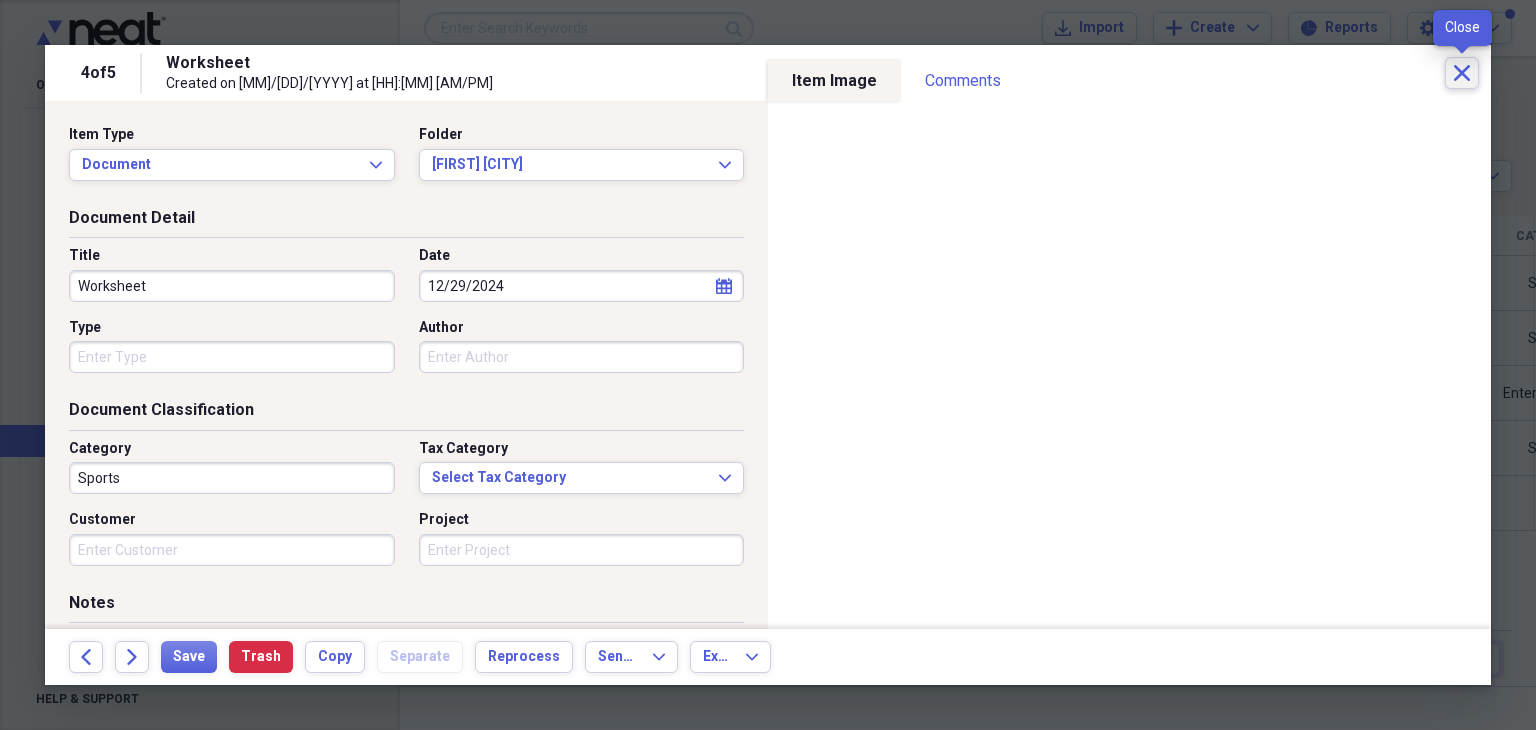click on "Close" 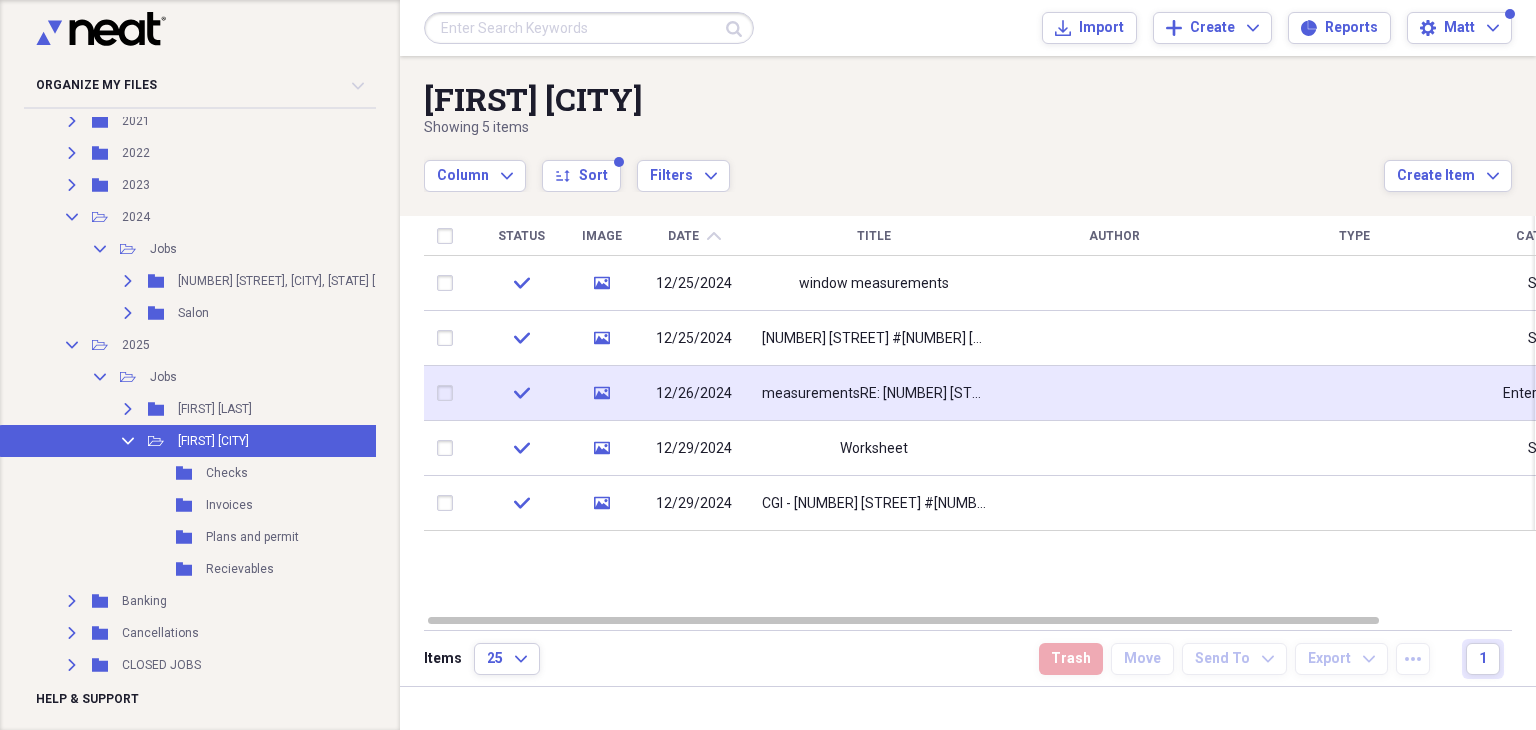 click on "measurementsRE: [NUMBER] [STREET] #[NUMBER] [CITY]" at bounding box center (874, 394) 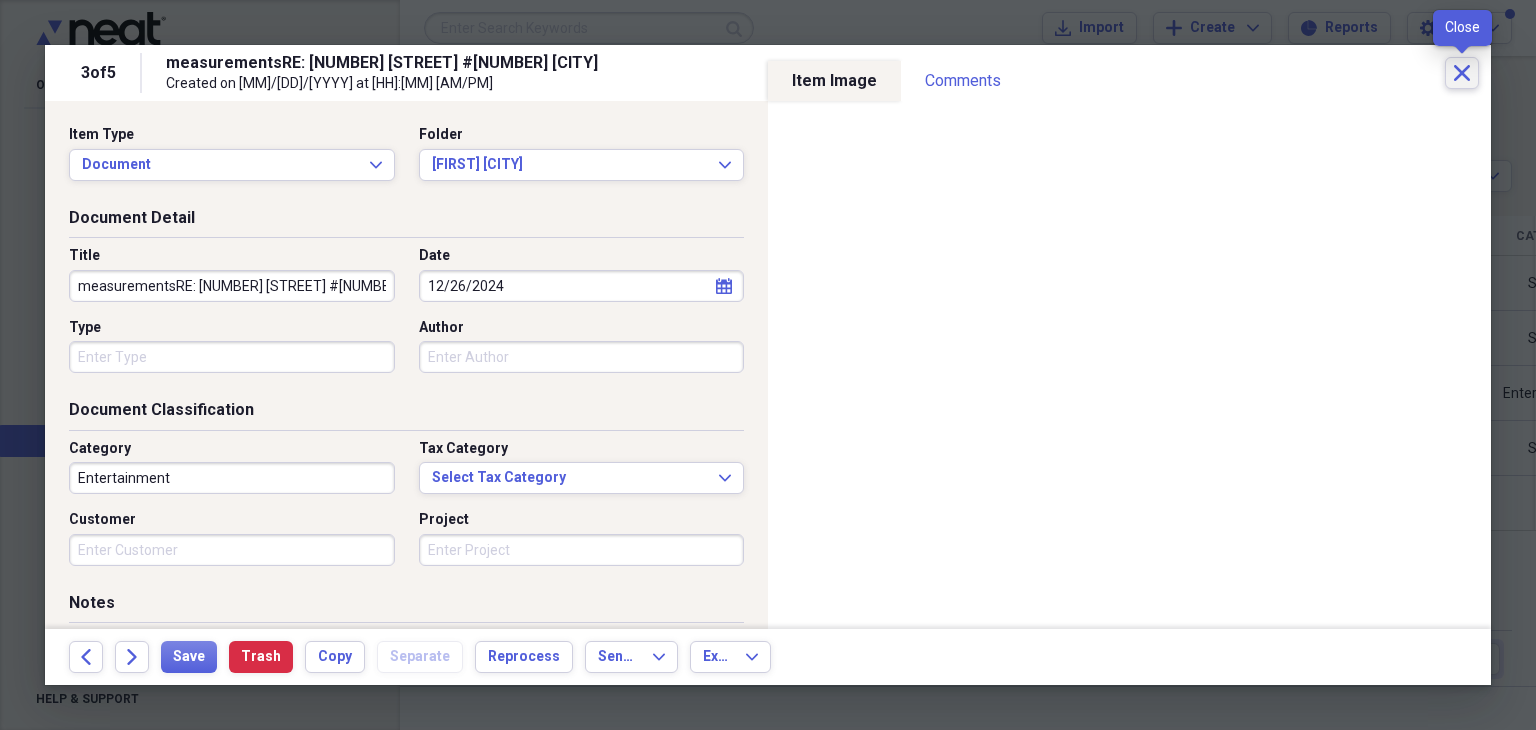 click on "Close" at bounding box center [1462, 73] 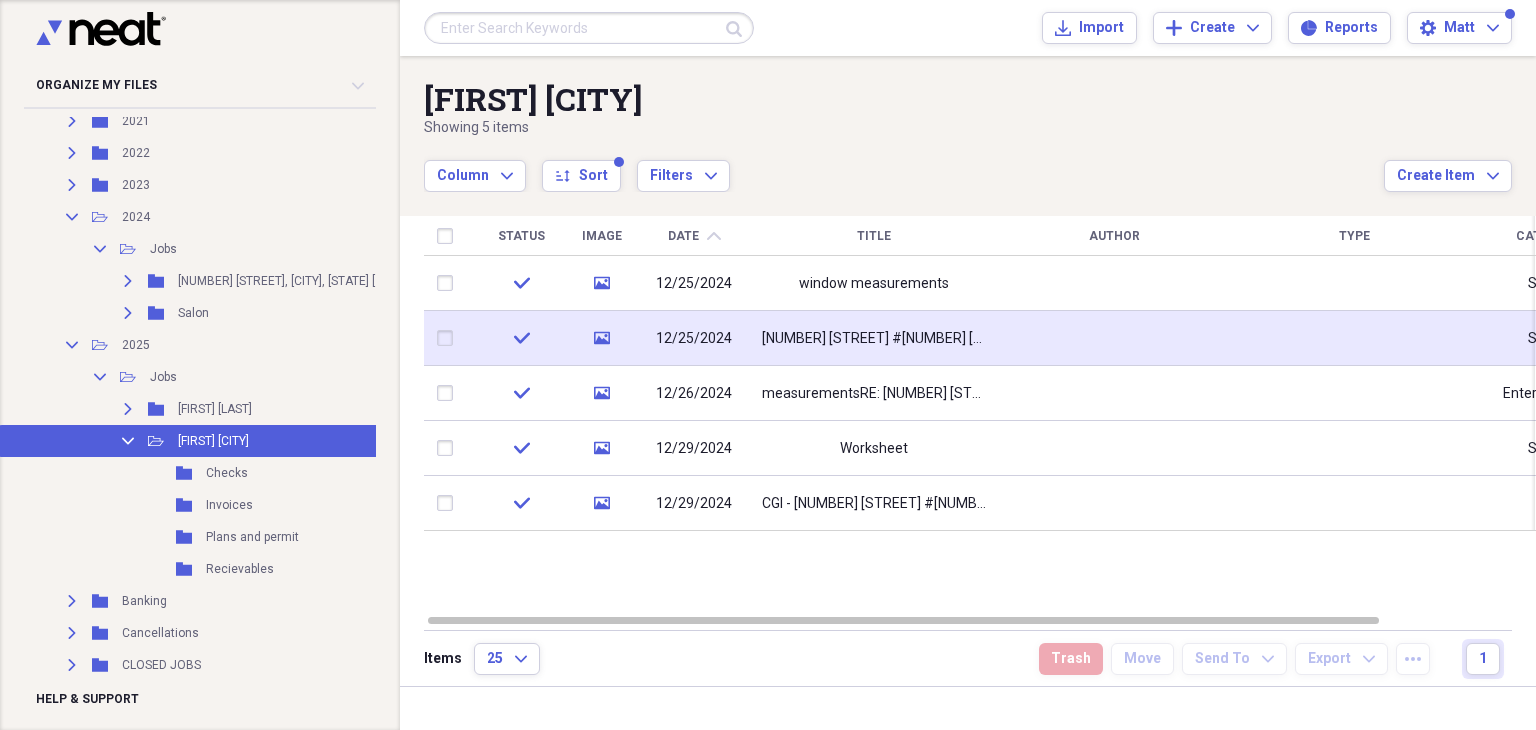 click on "[NUMBER] [STREET] #[NUMBER] [CITY]" at bounding box center [874, 339] 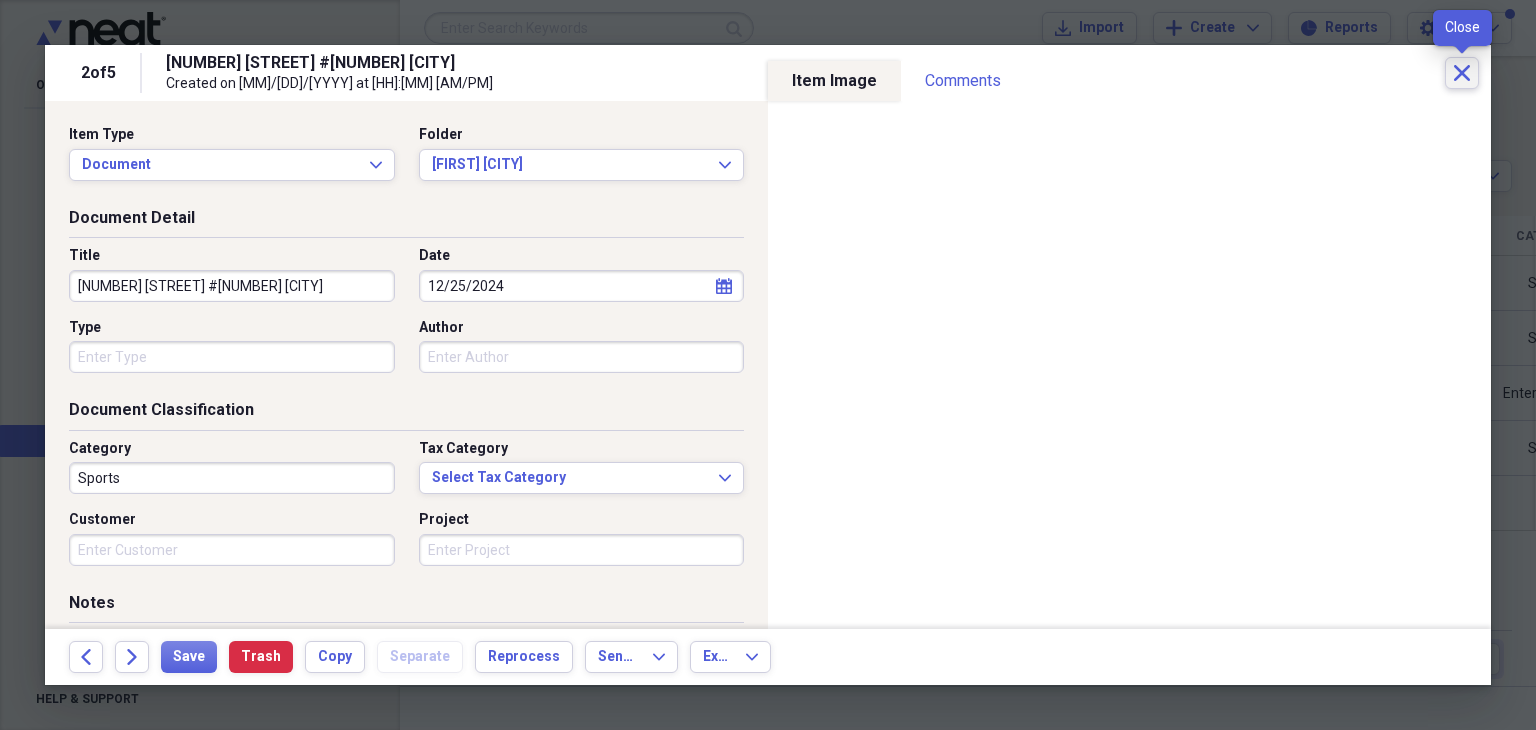 click on "Close" 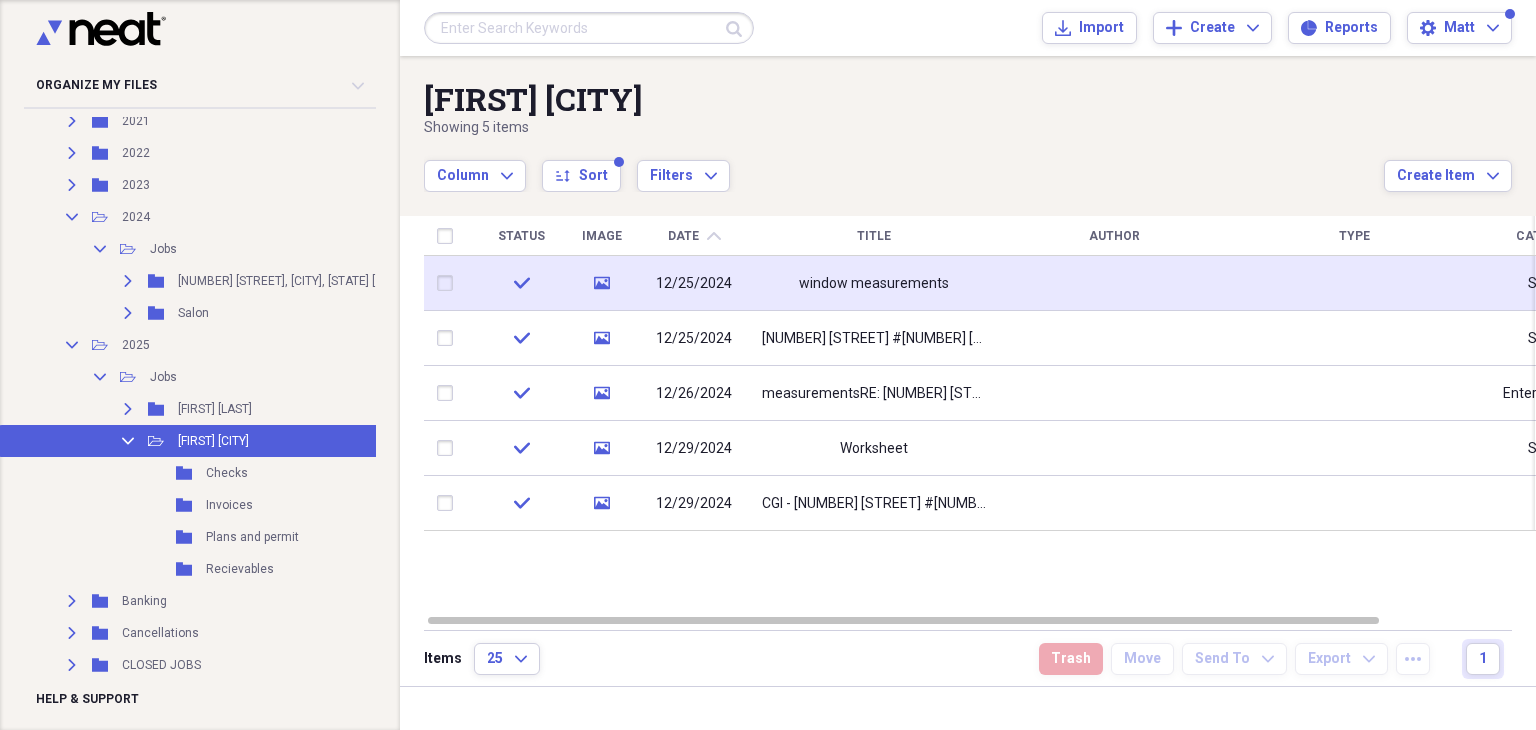 click on "window measurements" at bounding box center (874, 284) 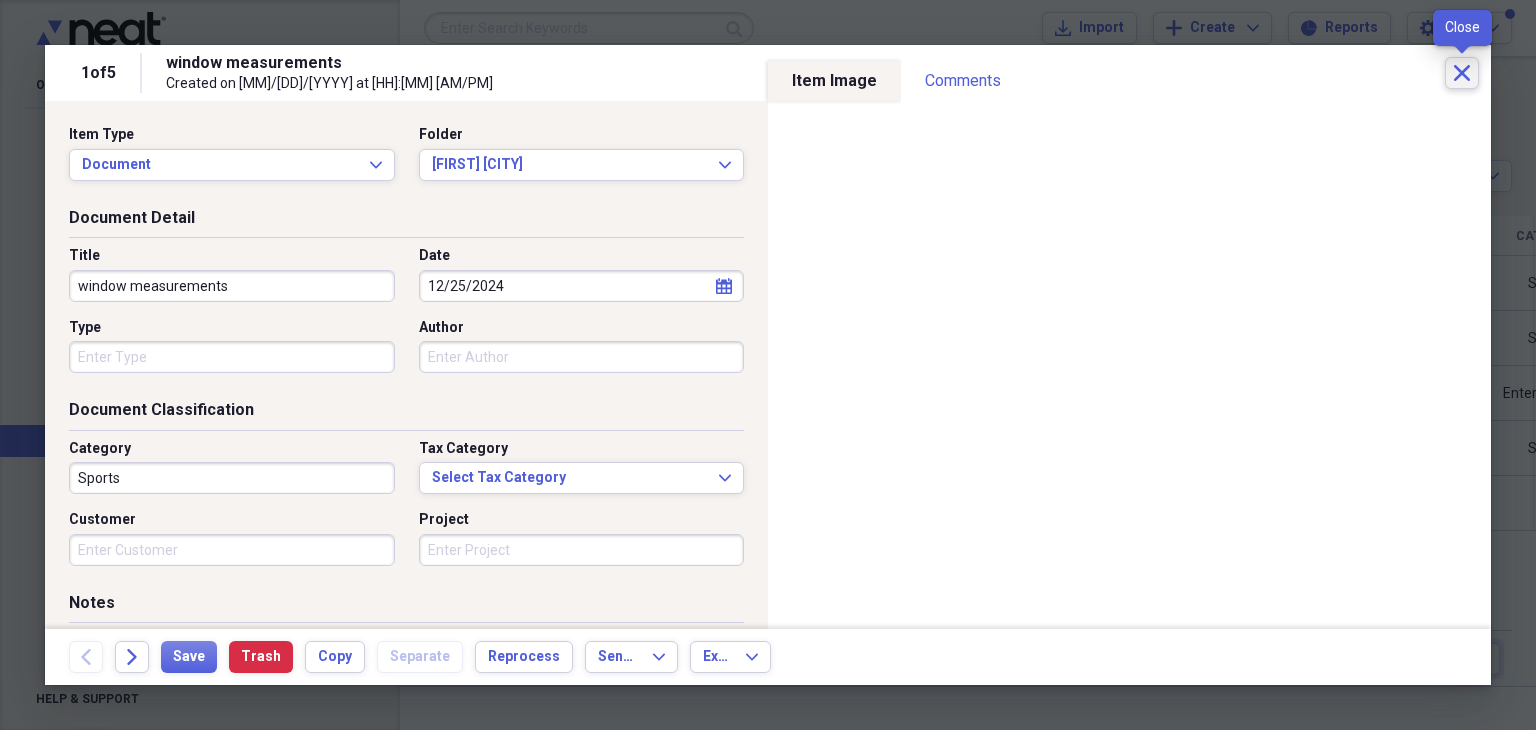 click on "Close" 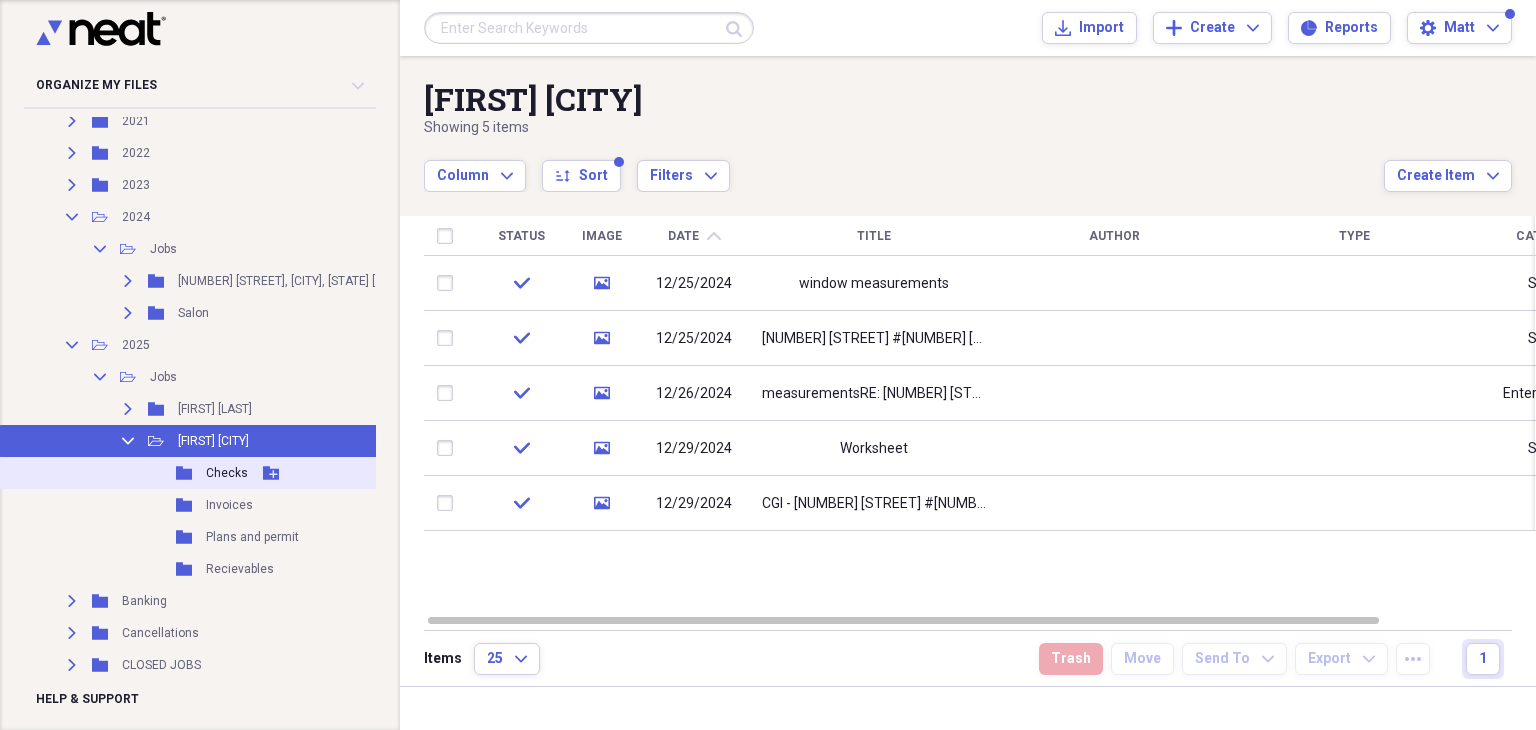 click on "Checks" at bounding box center [227, 473] 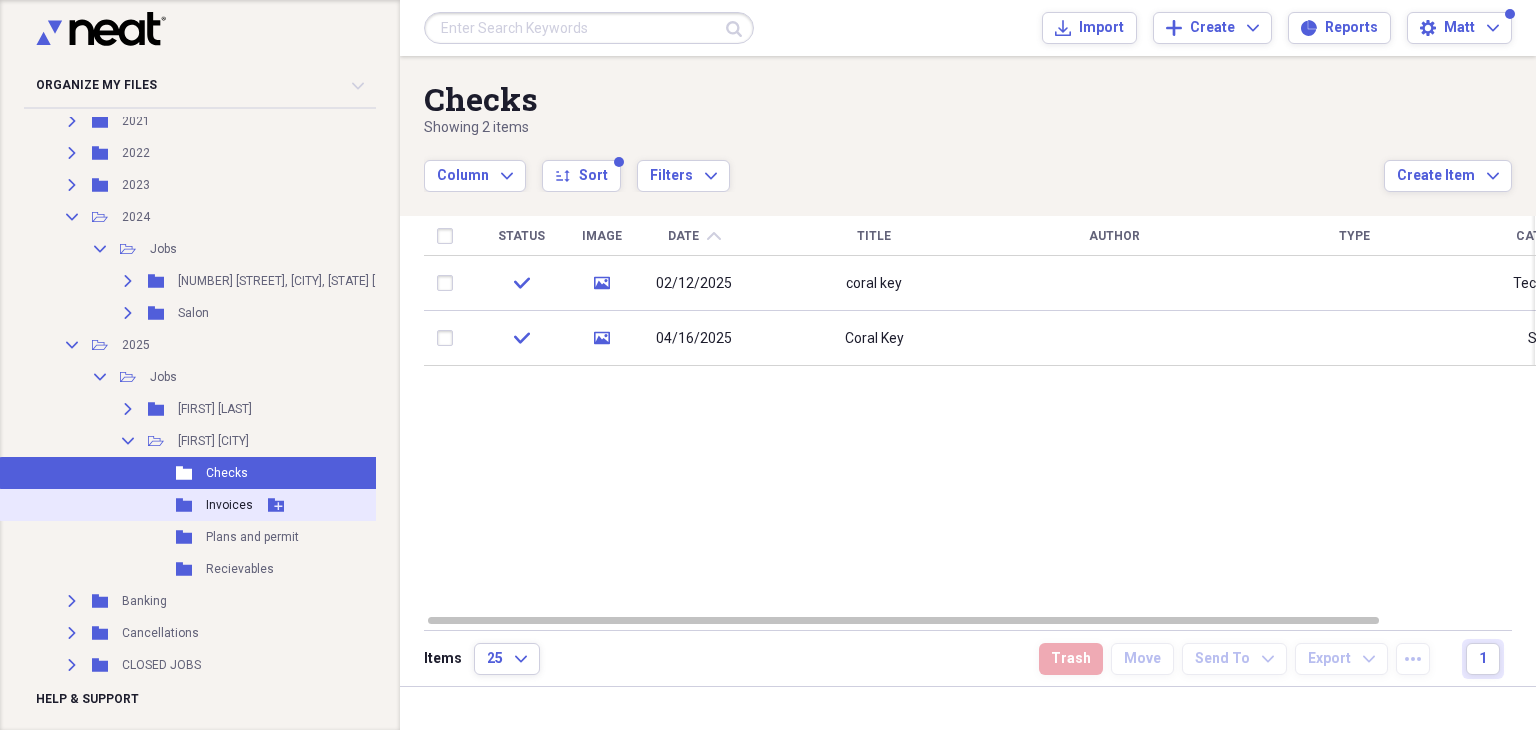 click on "Folder Invoices Add Folder" at bounding box center (230, 505) 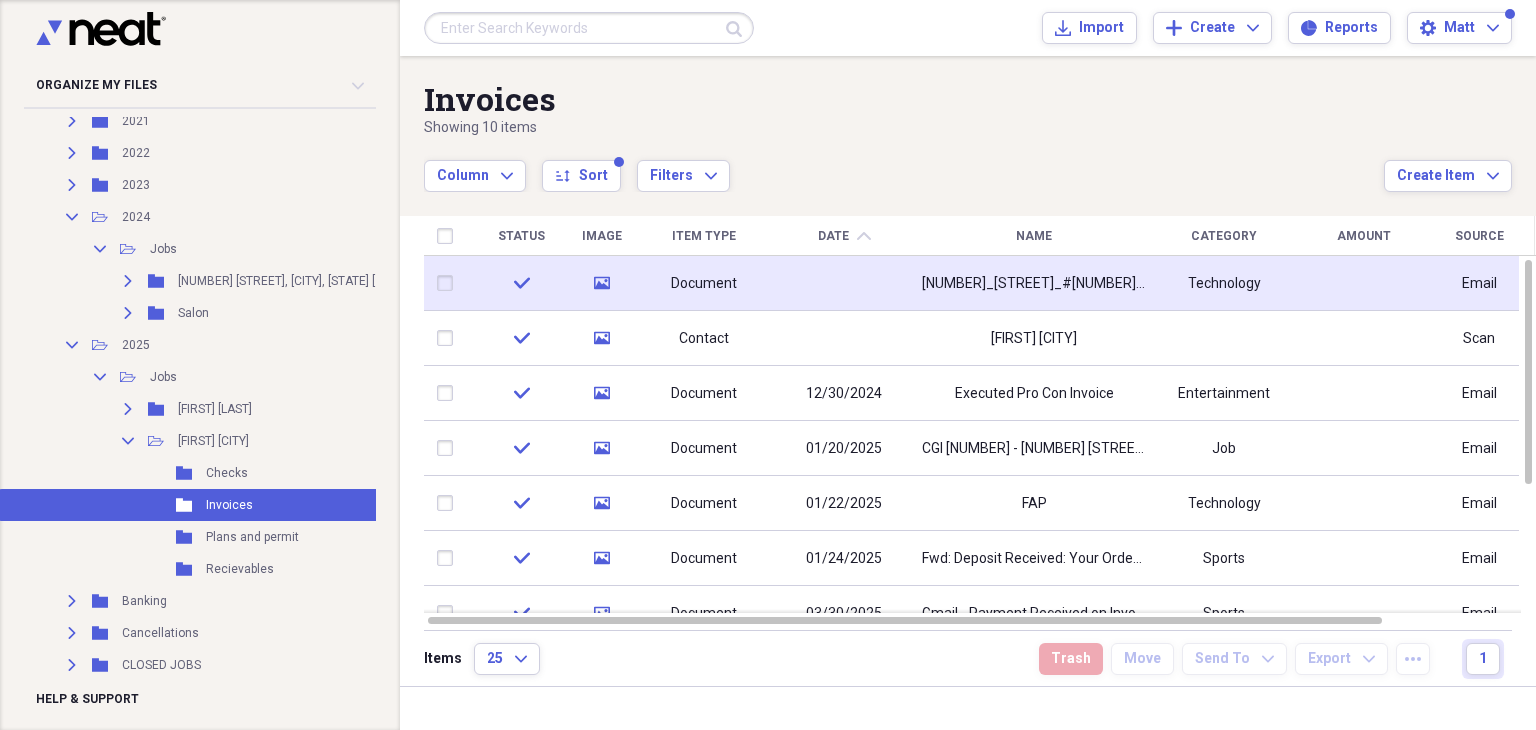 click on "[NUMBER]_[STREET]_#[NUMBER]_[CITY]_Invoice" at bounding box center [1034, 284] 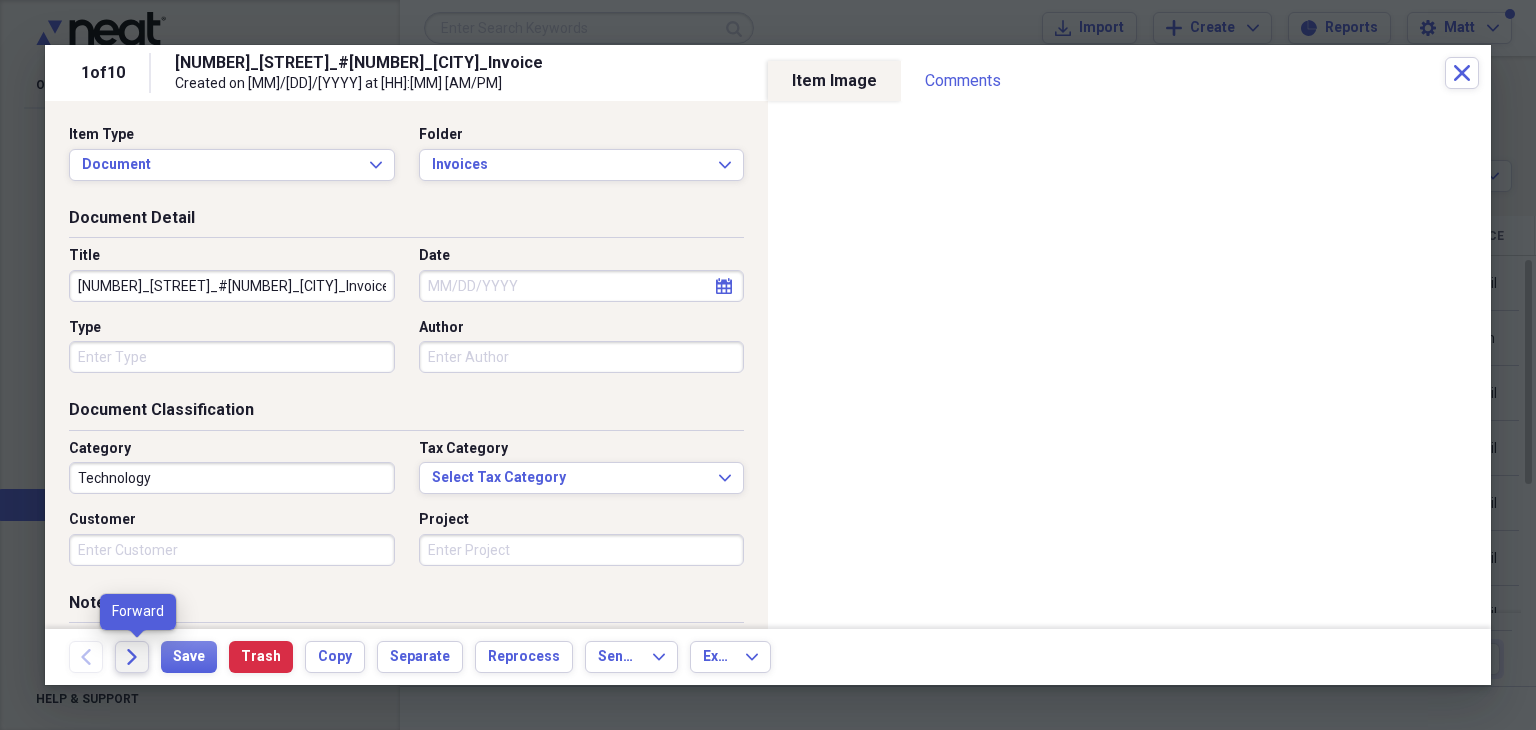 click on "Forward" 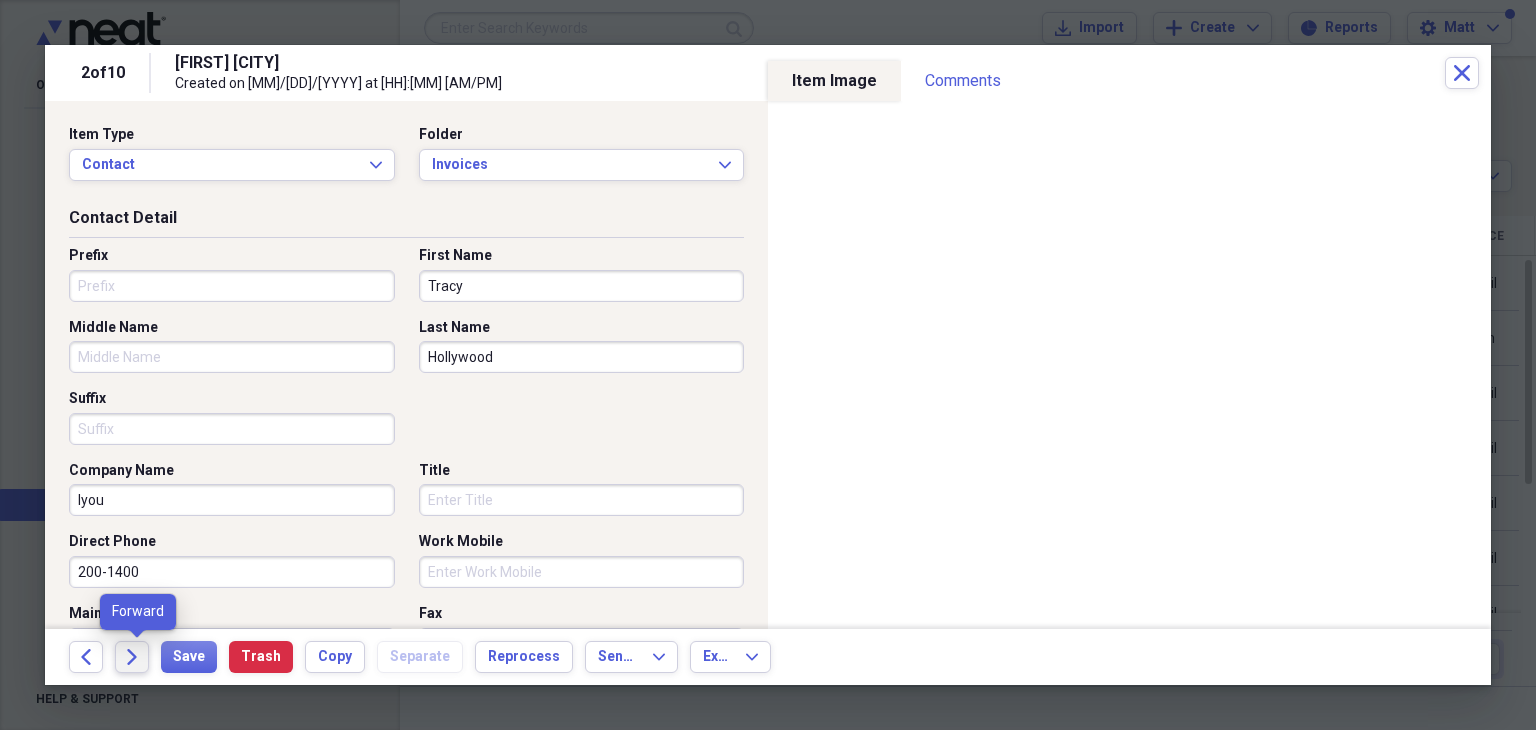 click on "Forward" 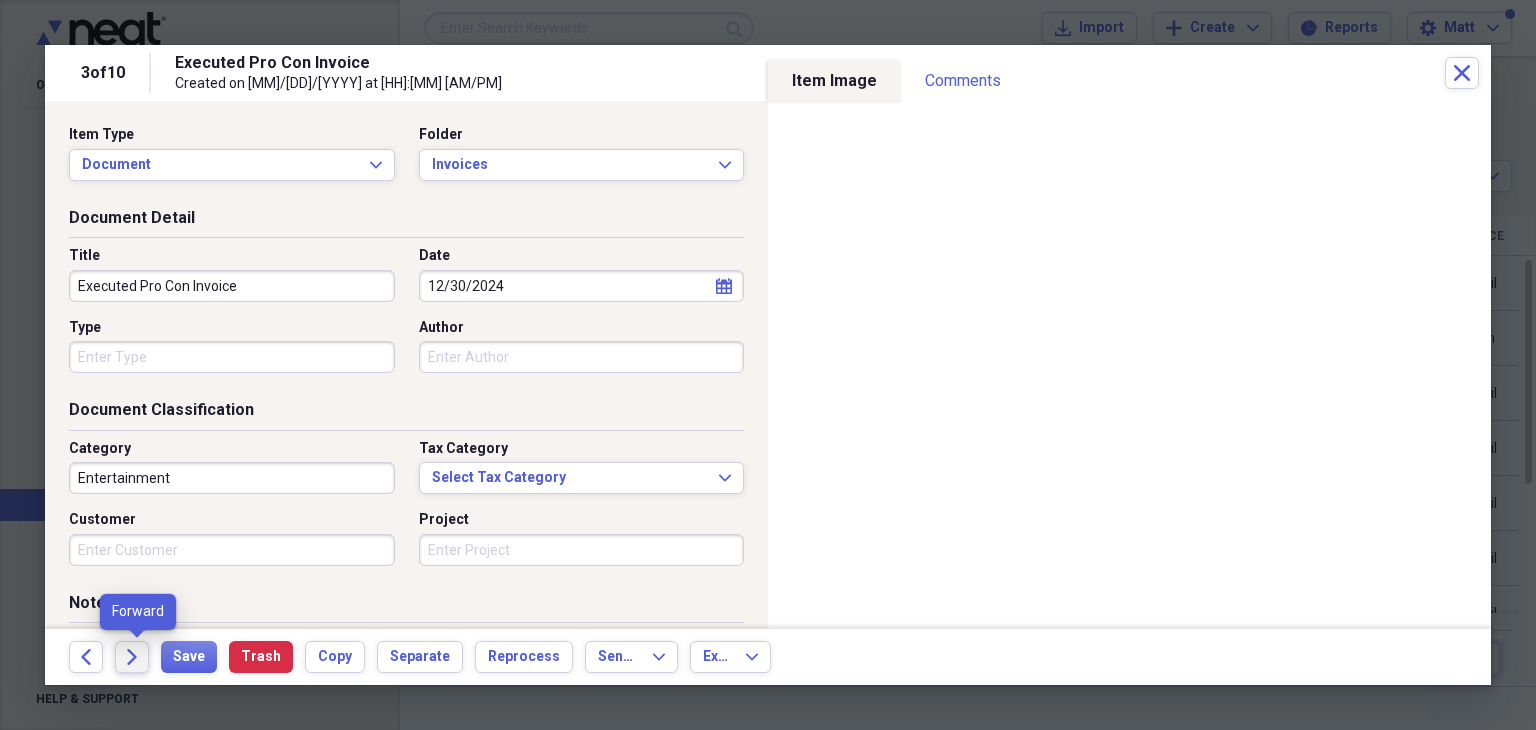 click on "Forward" at bounding box center (132, 657) 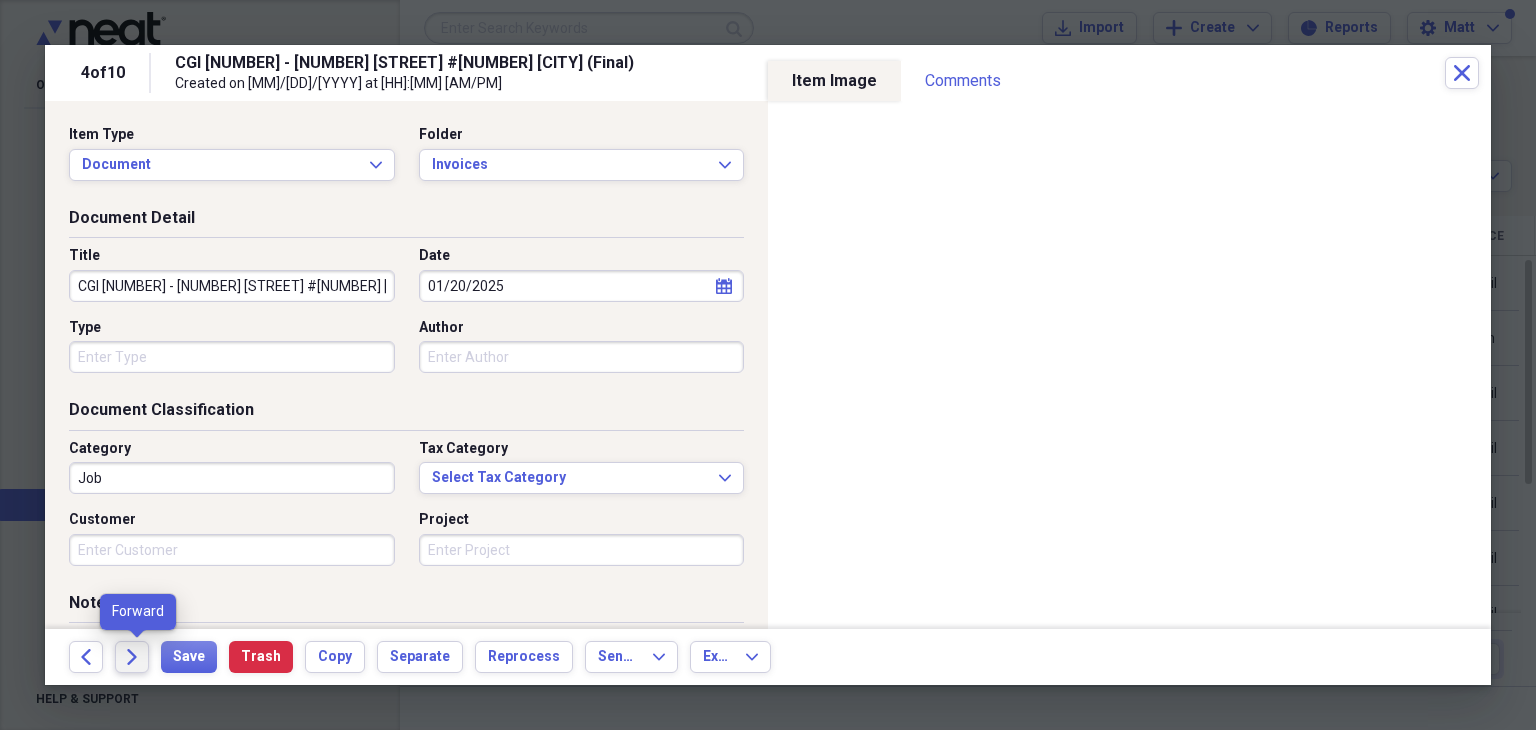 click on "Forward" at bounding box center (132, 657) 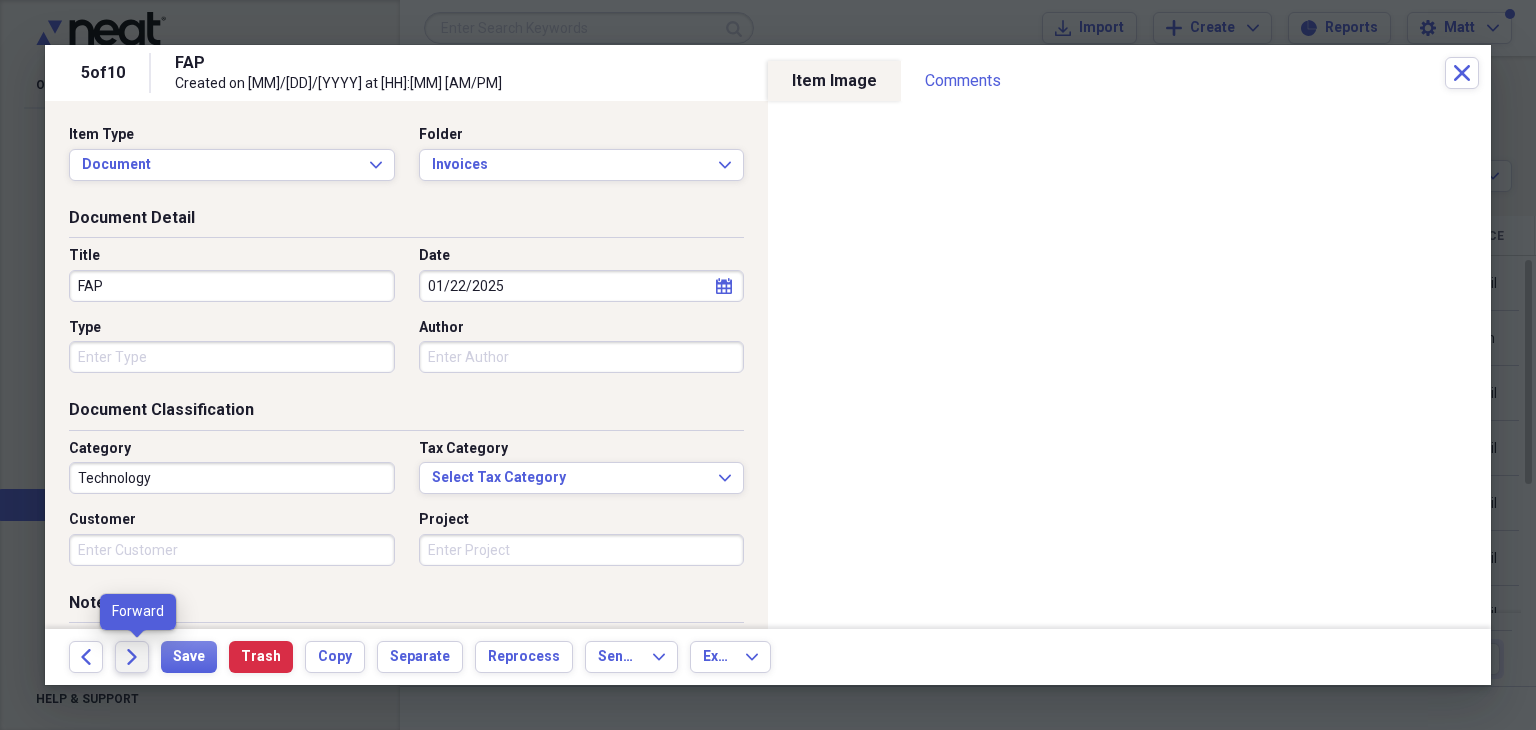 click on "Forward" 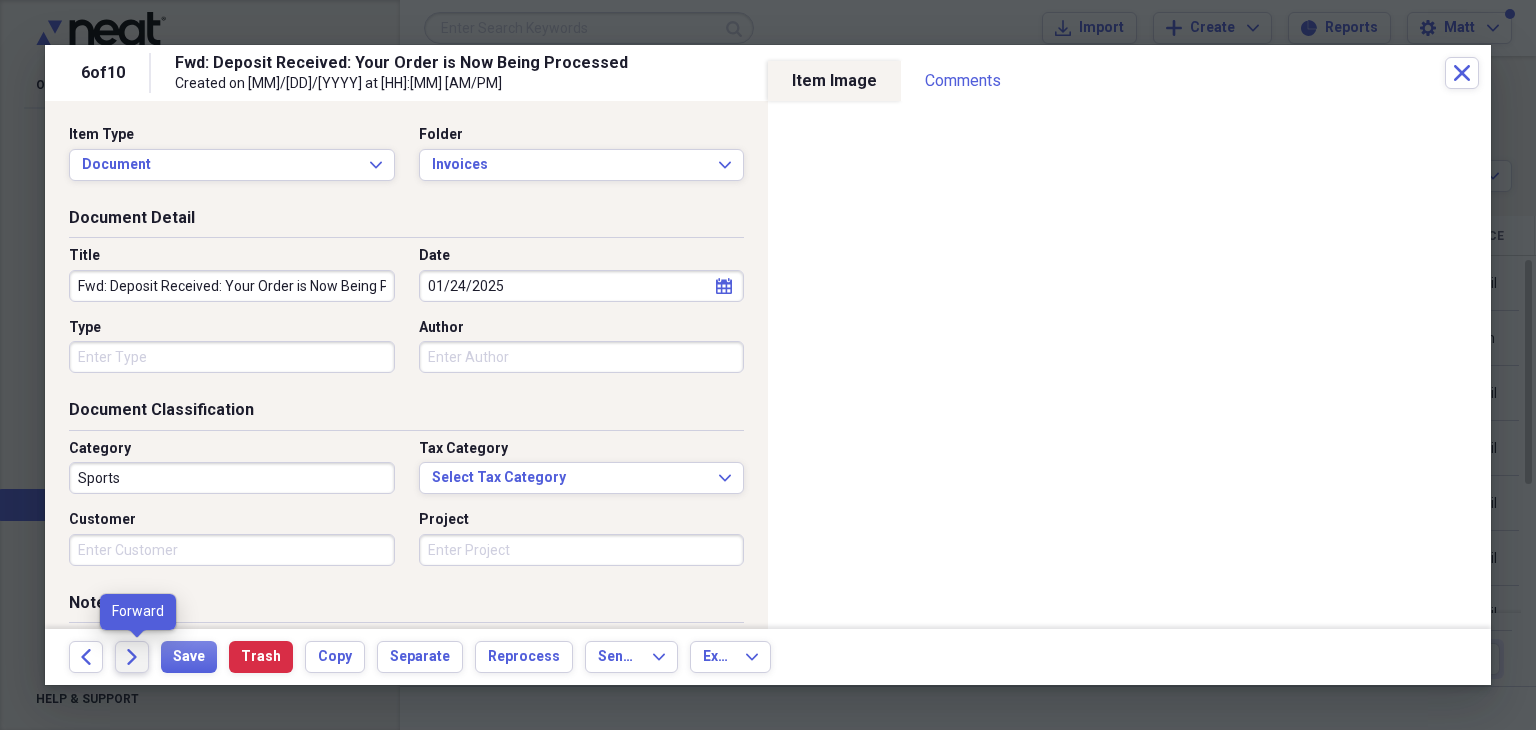 click on "Forward" at bounding box center [132, 657] 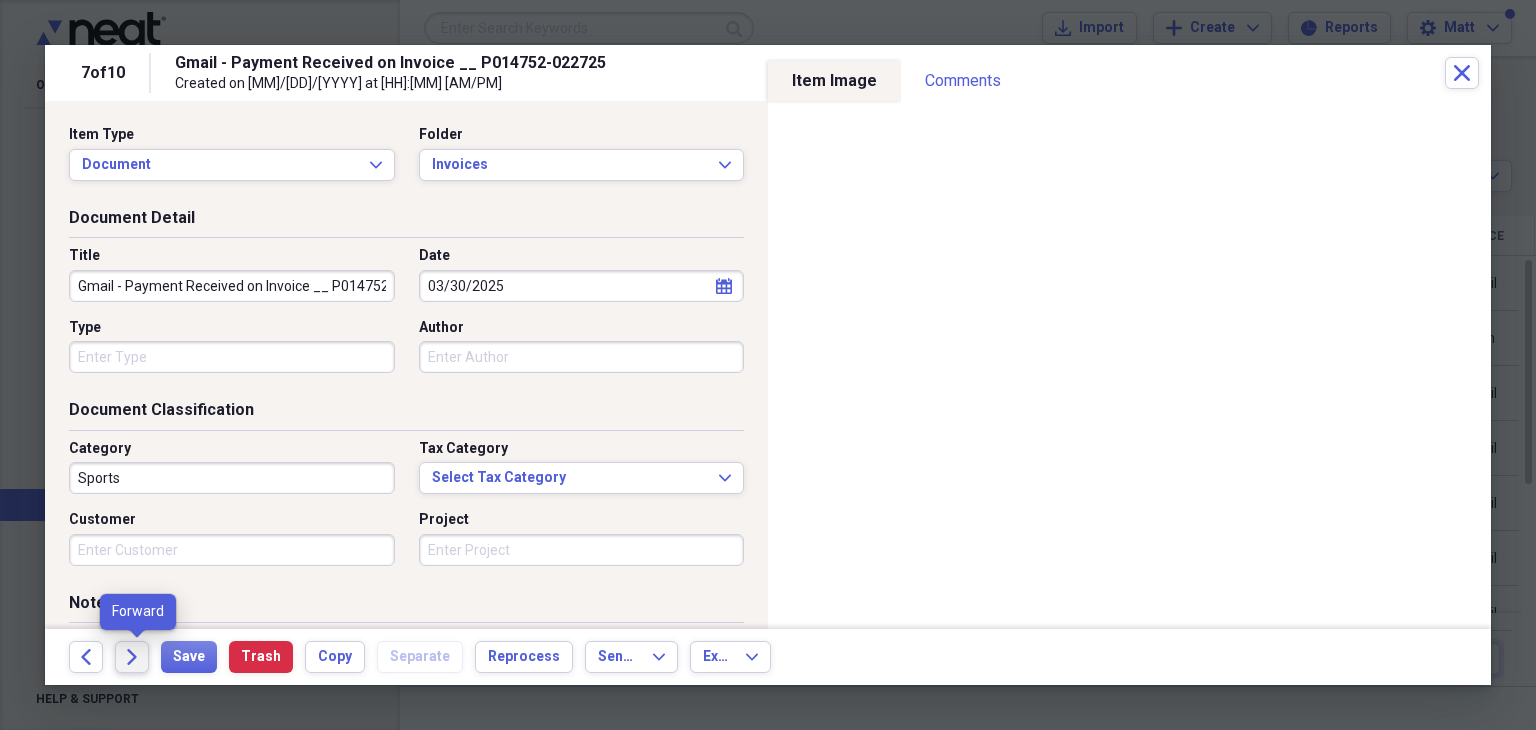 click 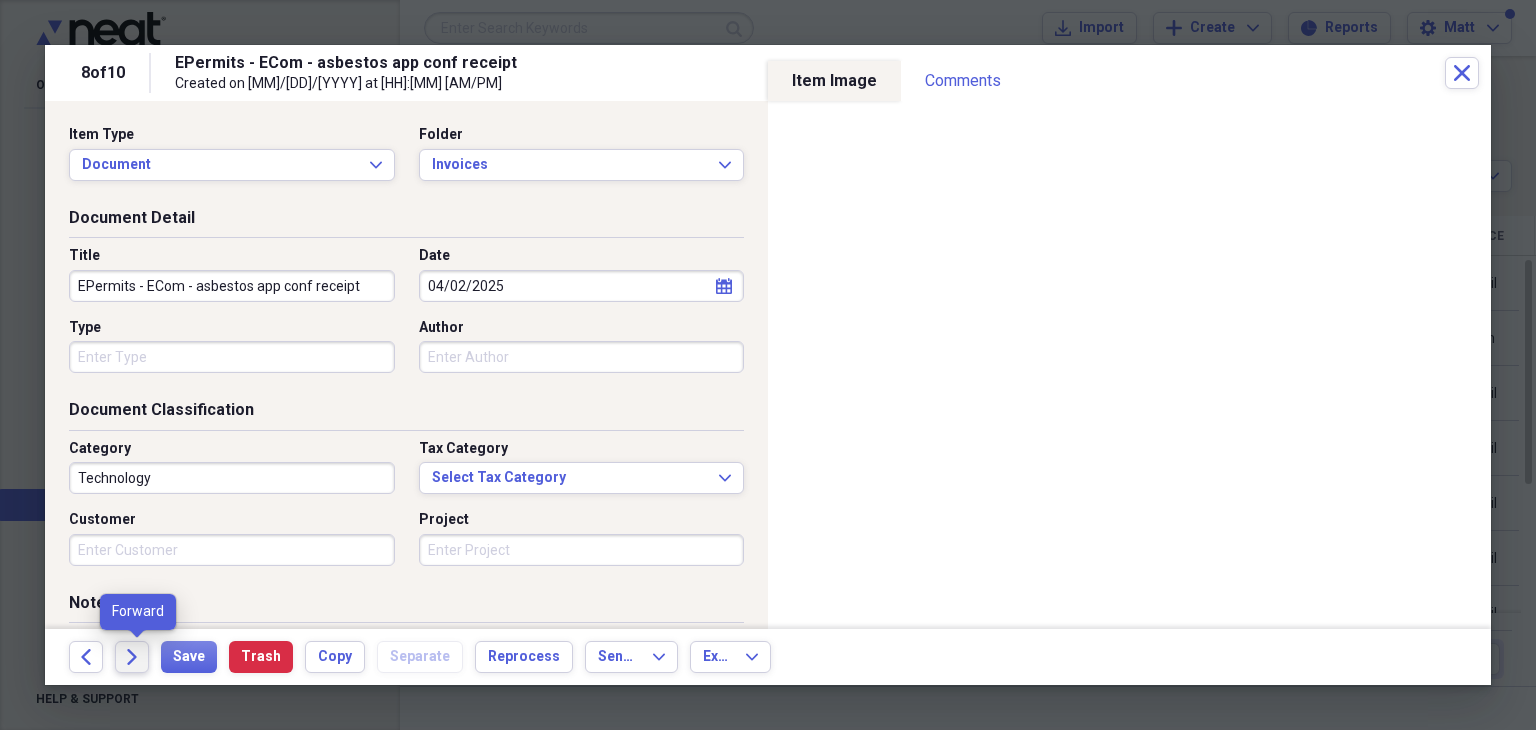 click on "Forward" 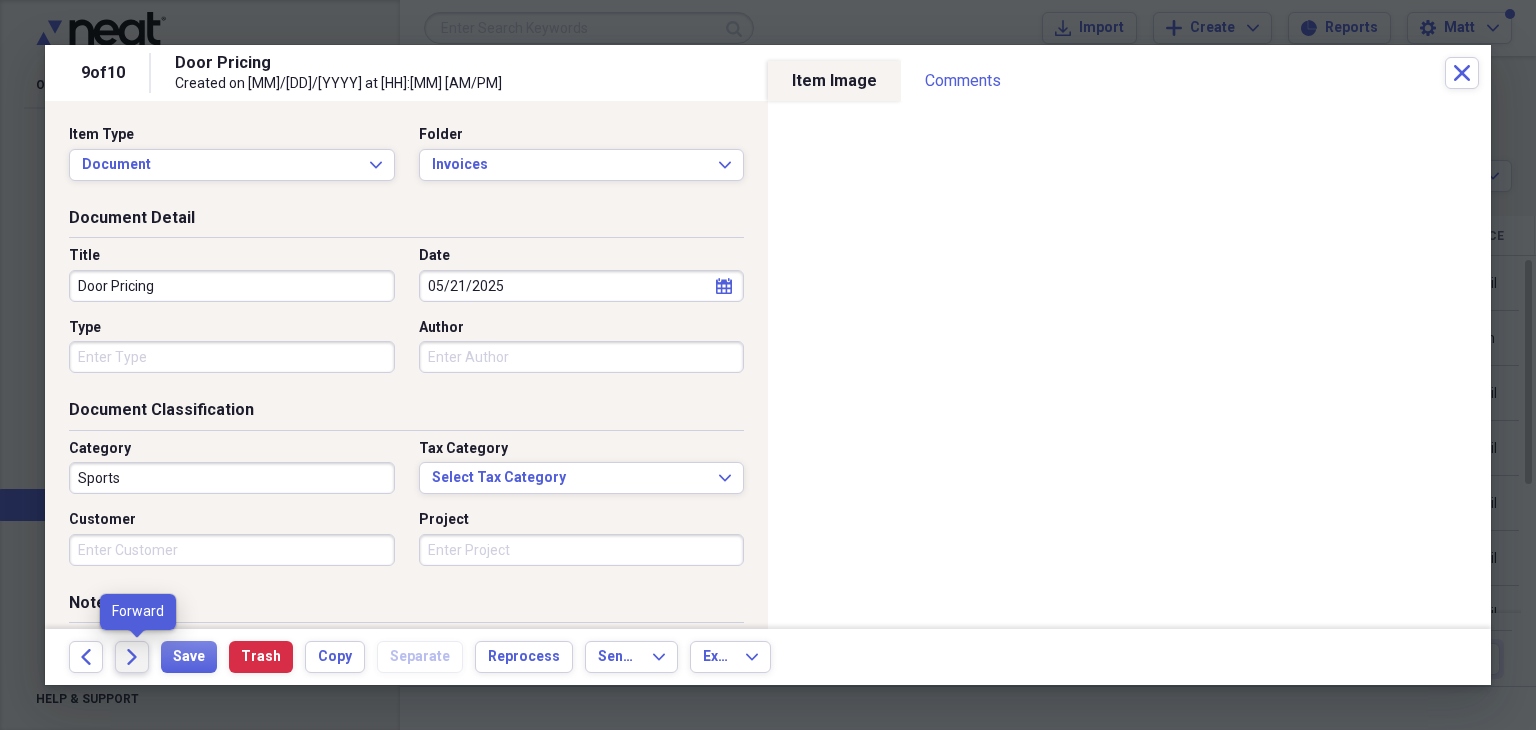 click 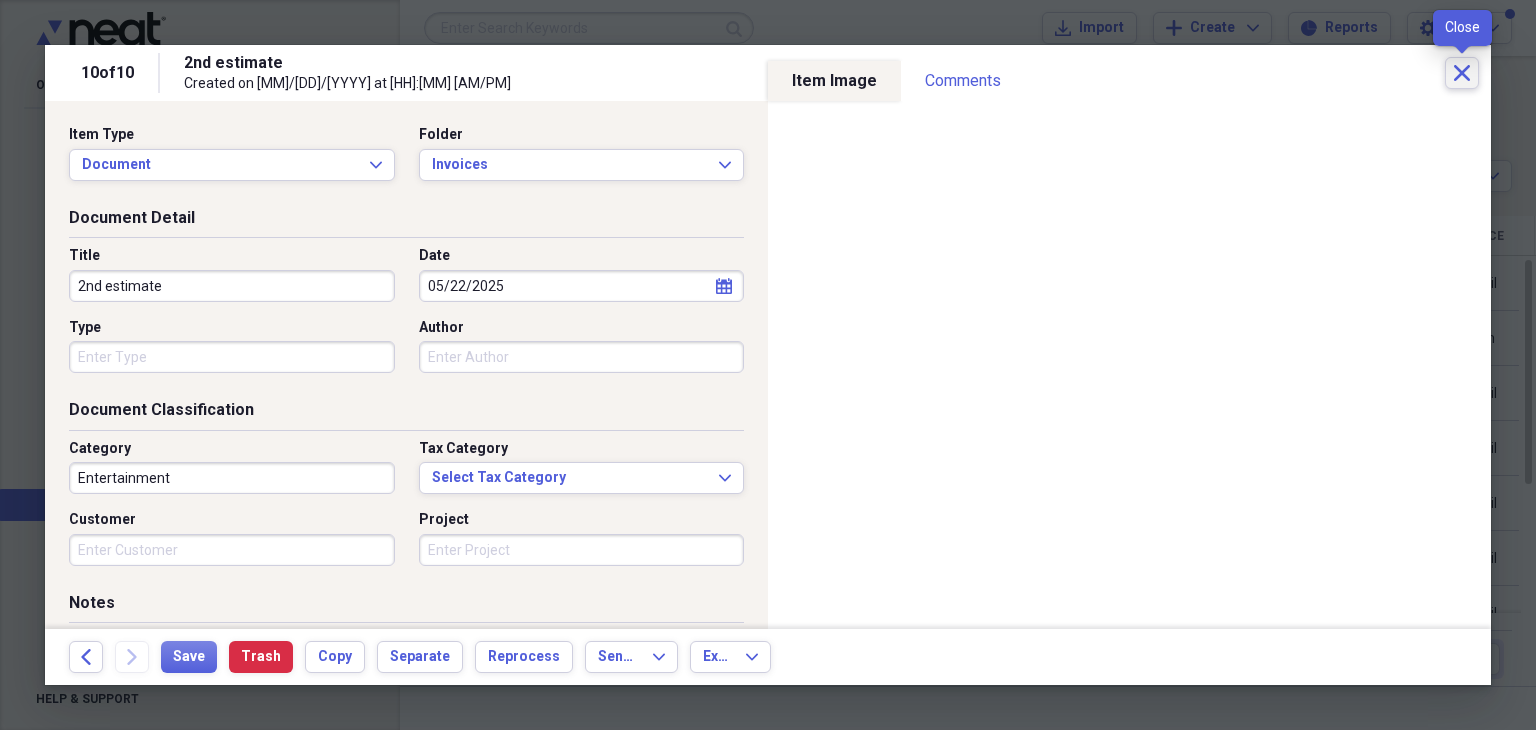 click on "Close" at bounding box center [1462, 73] 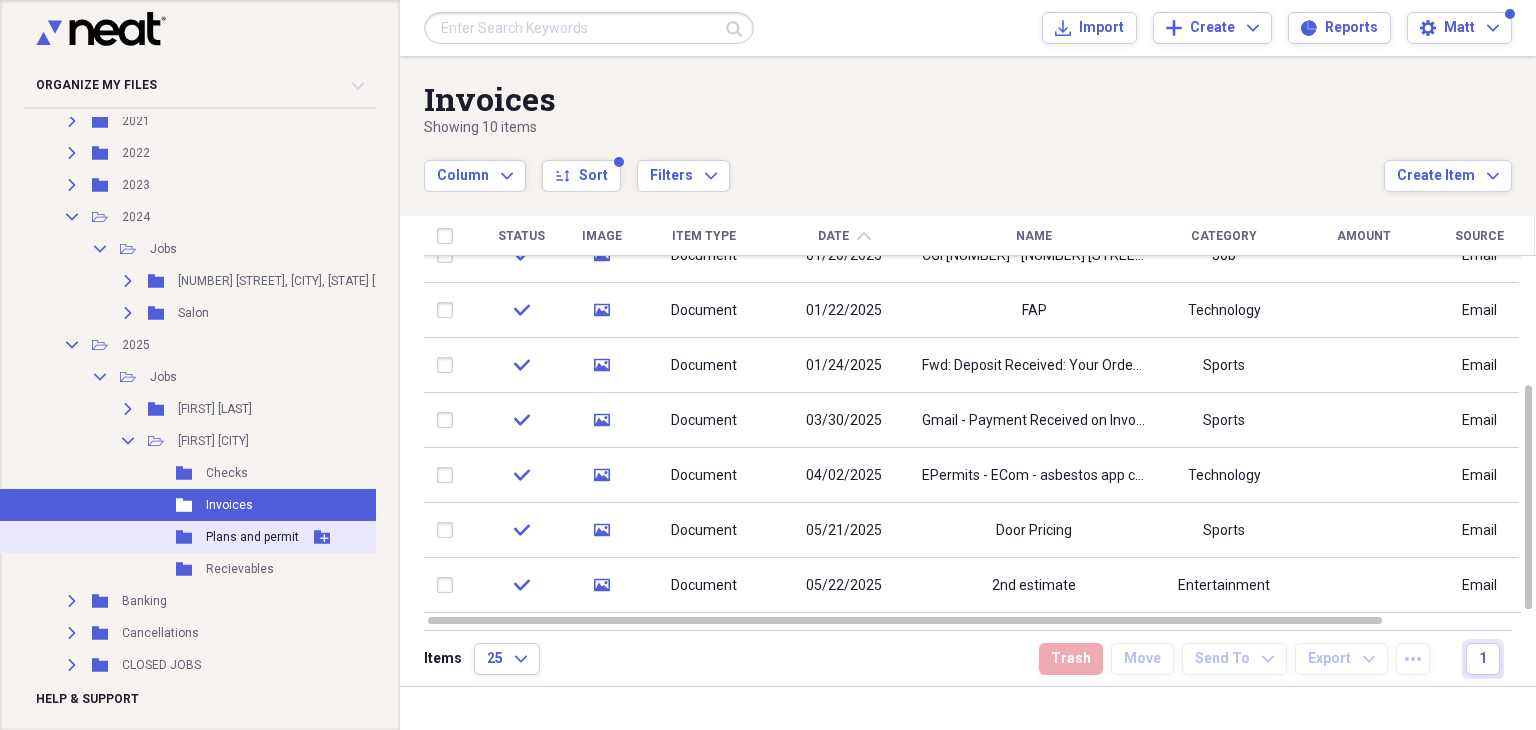 click 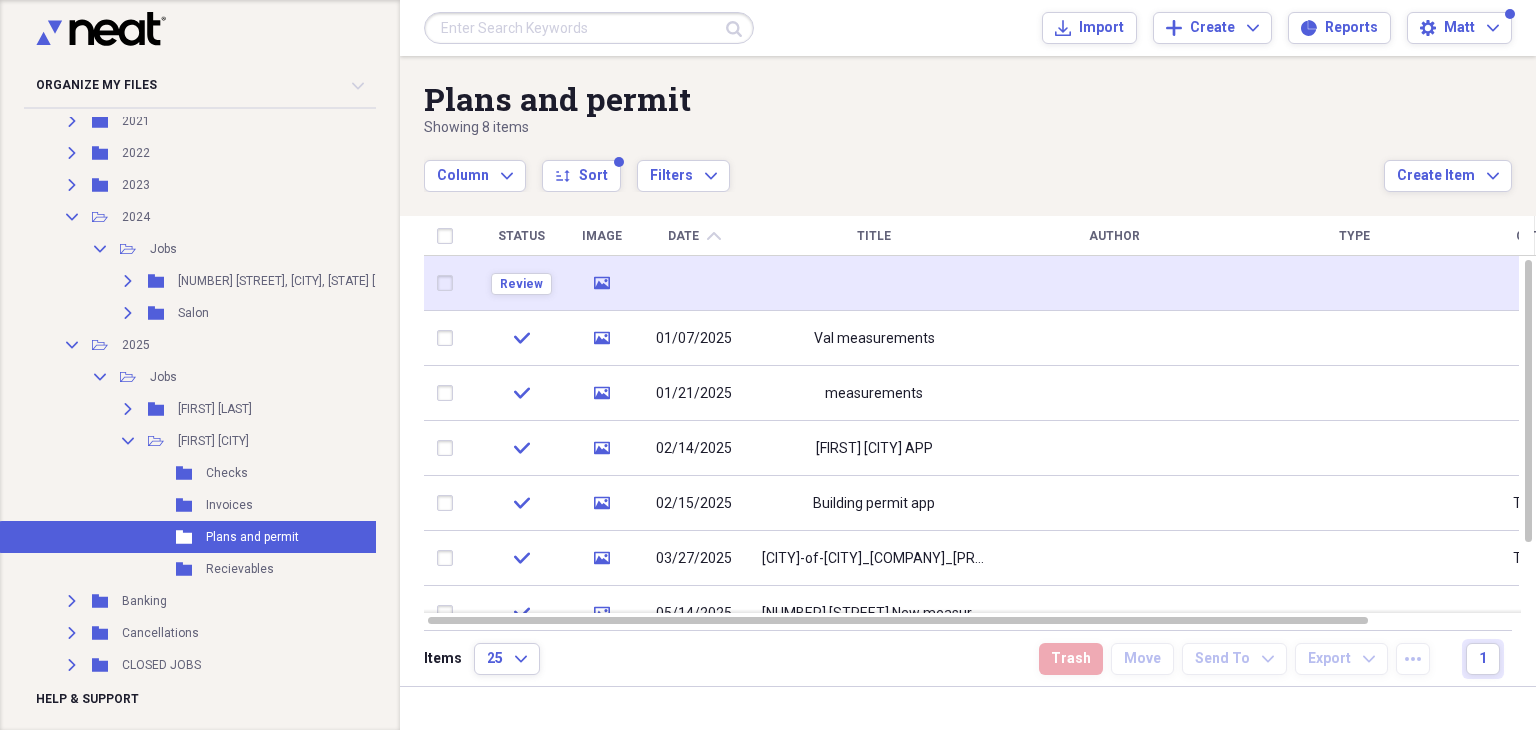 click at bounding box center (874, 283) 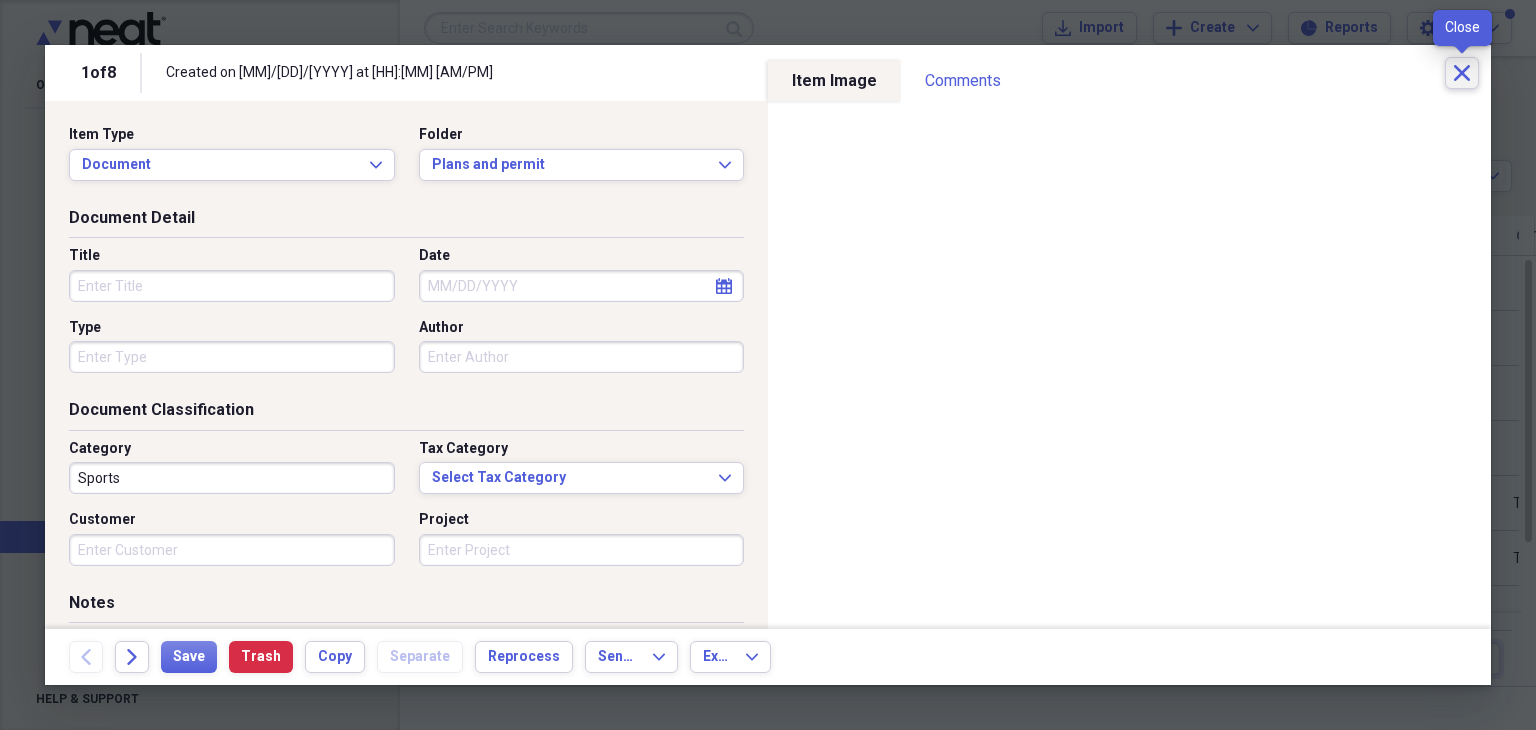 click 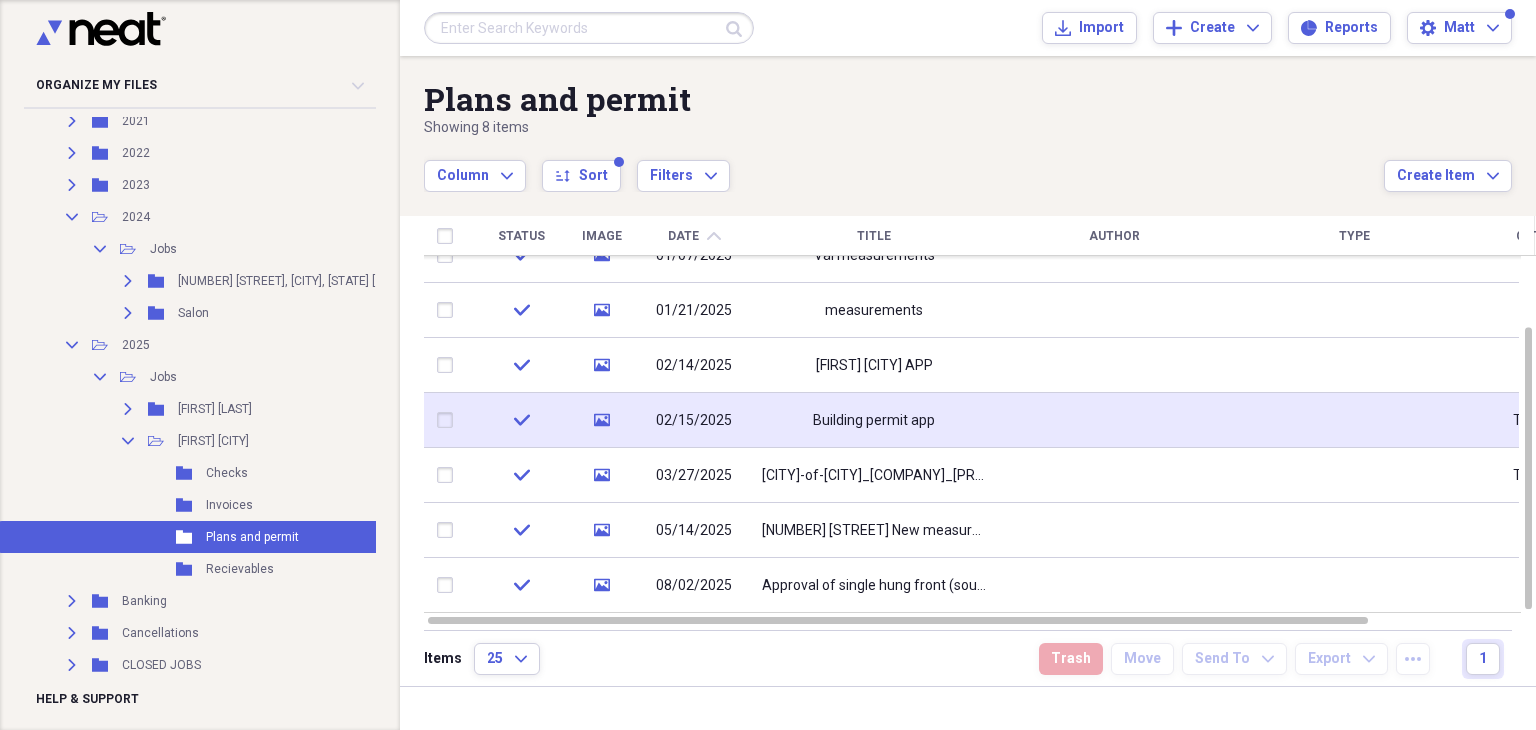 click on "Building permit app" at bounding box center (874, 420) 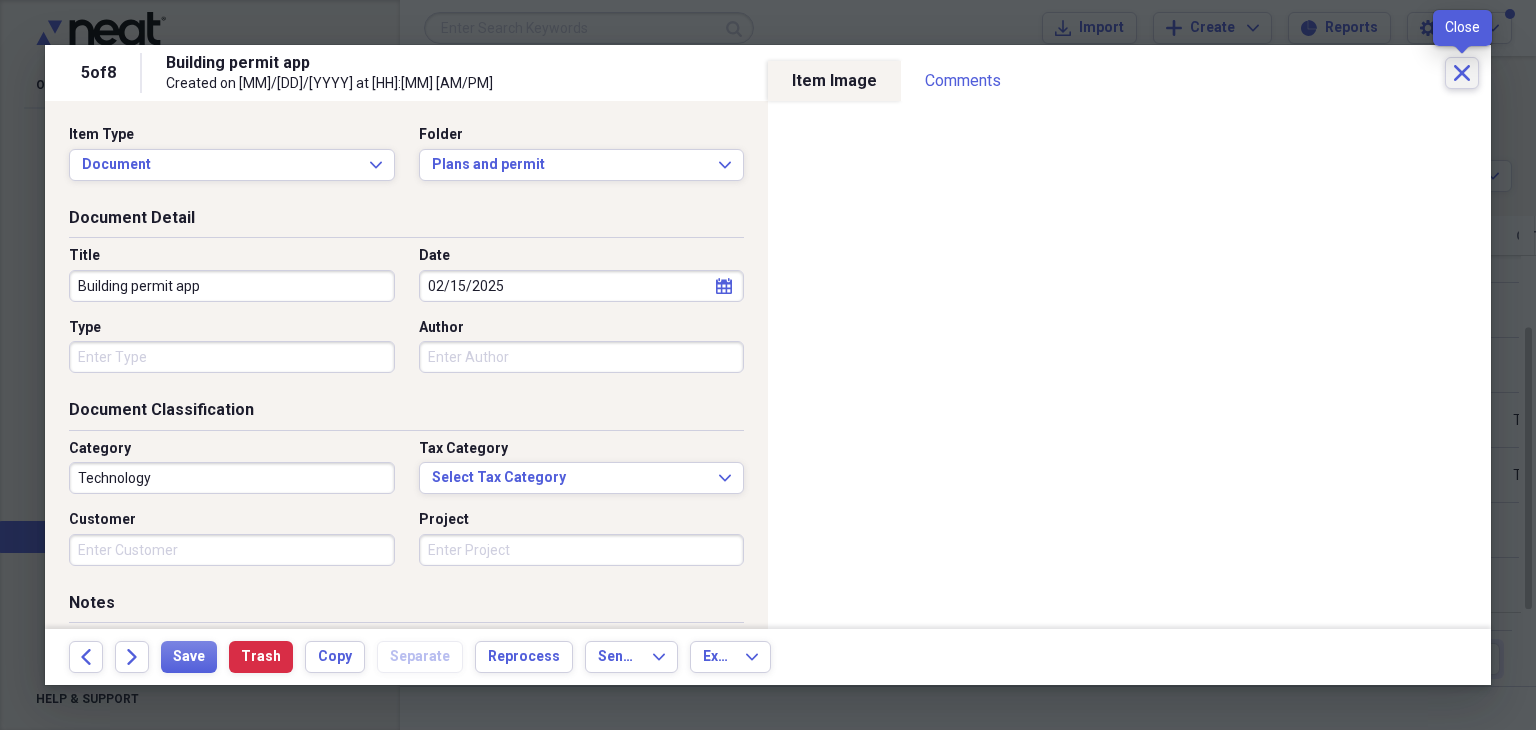 click on "Close" 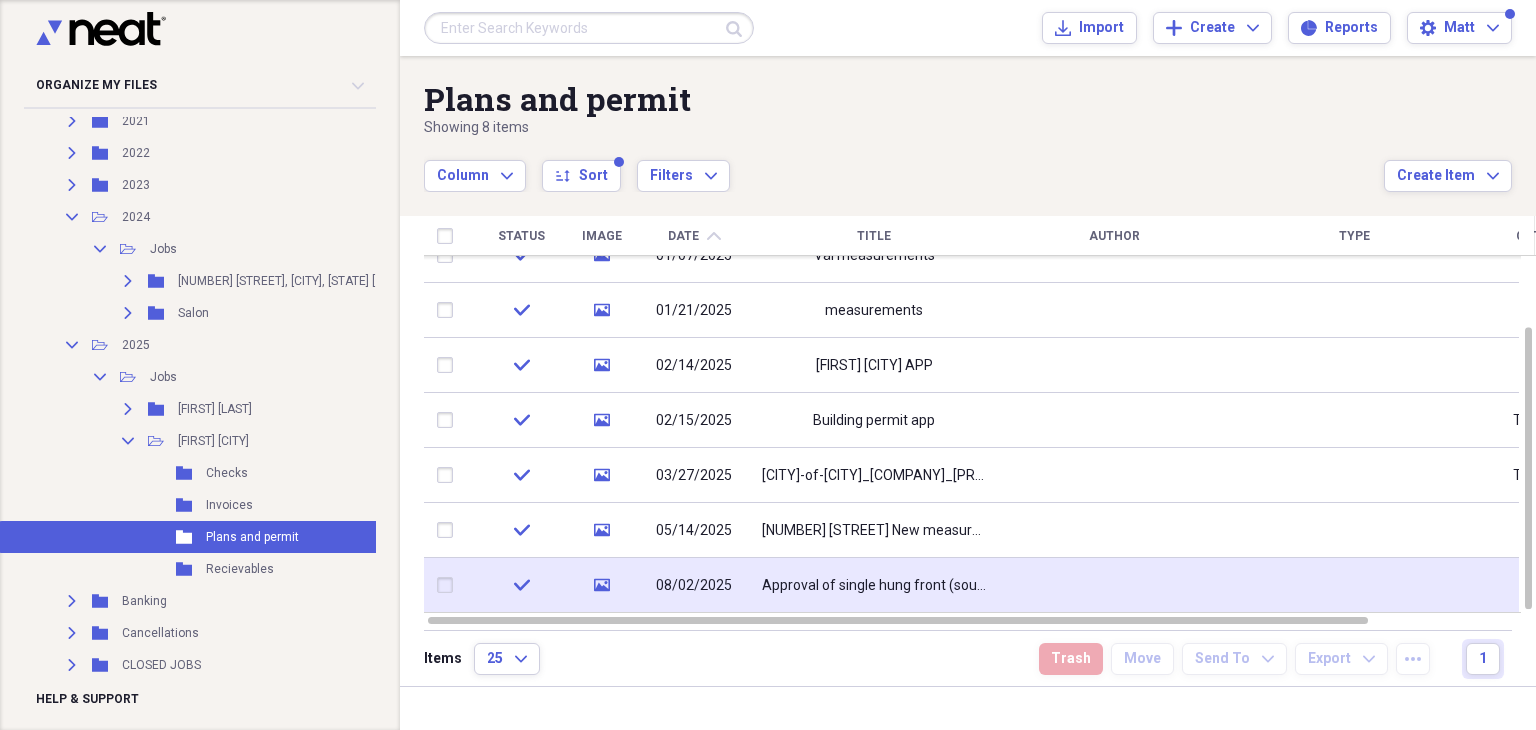 click on "Approval of single hung front (south-facing) windows" at bounding box center [874, 585] 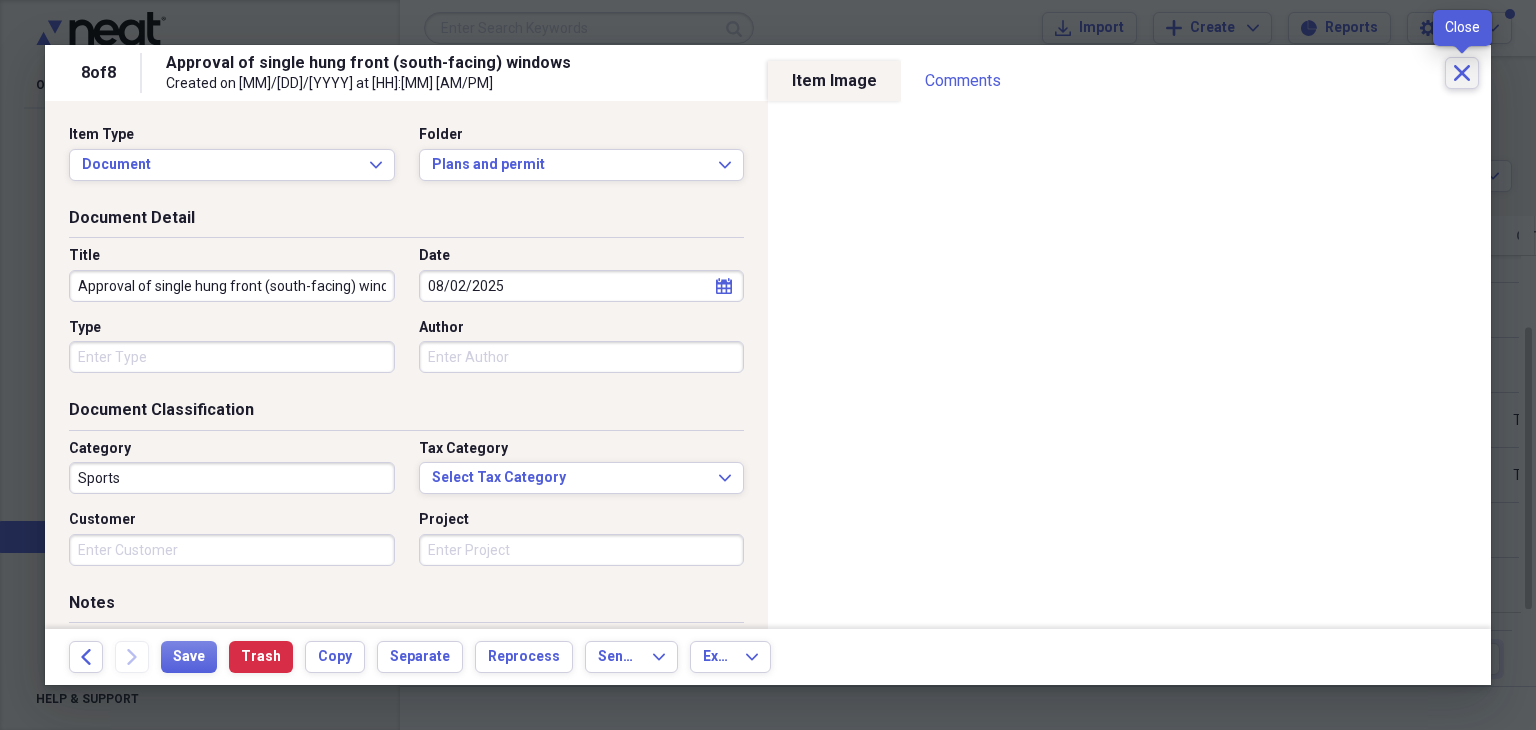 click 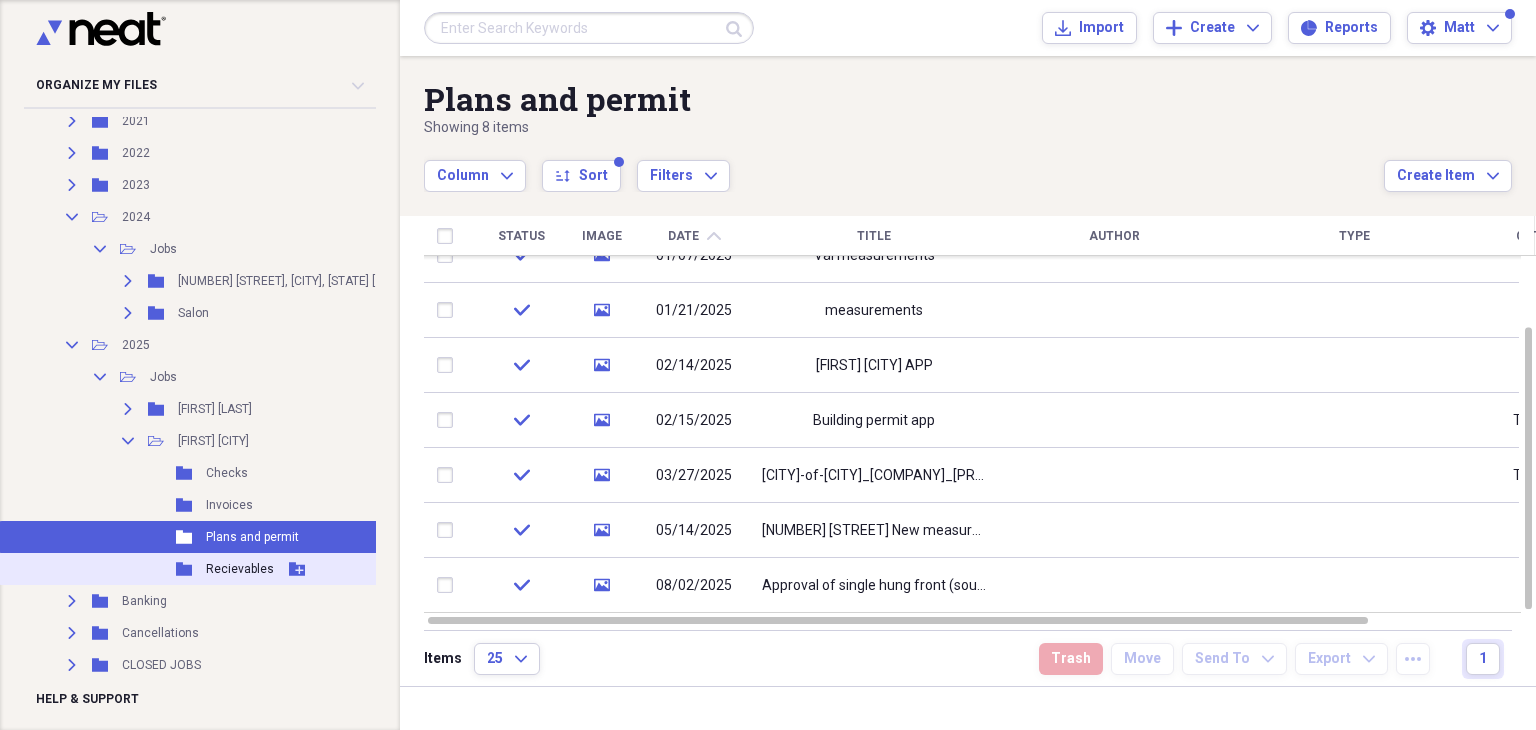 click on "Folder Recievables Add Folder" at bounding box center (230, 569) 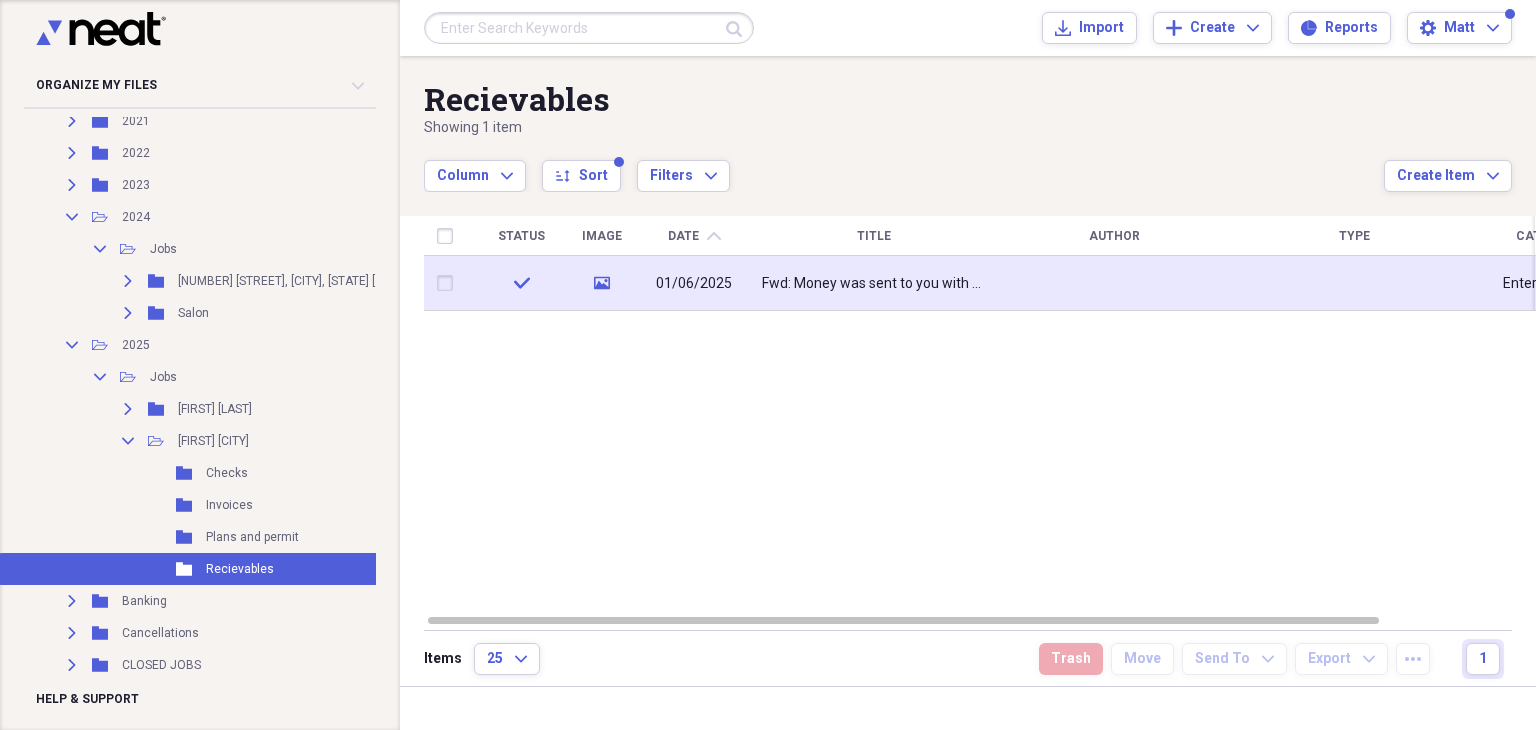 click on "Fwd: Money was sent to you with Zelle" at bounding box center [874, 283] 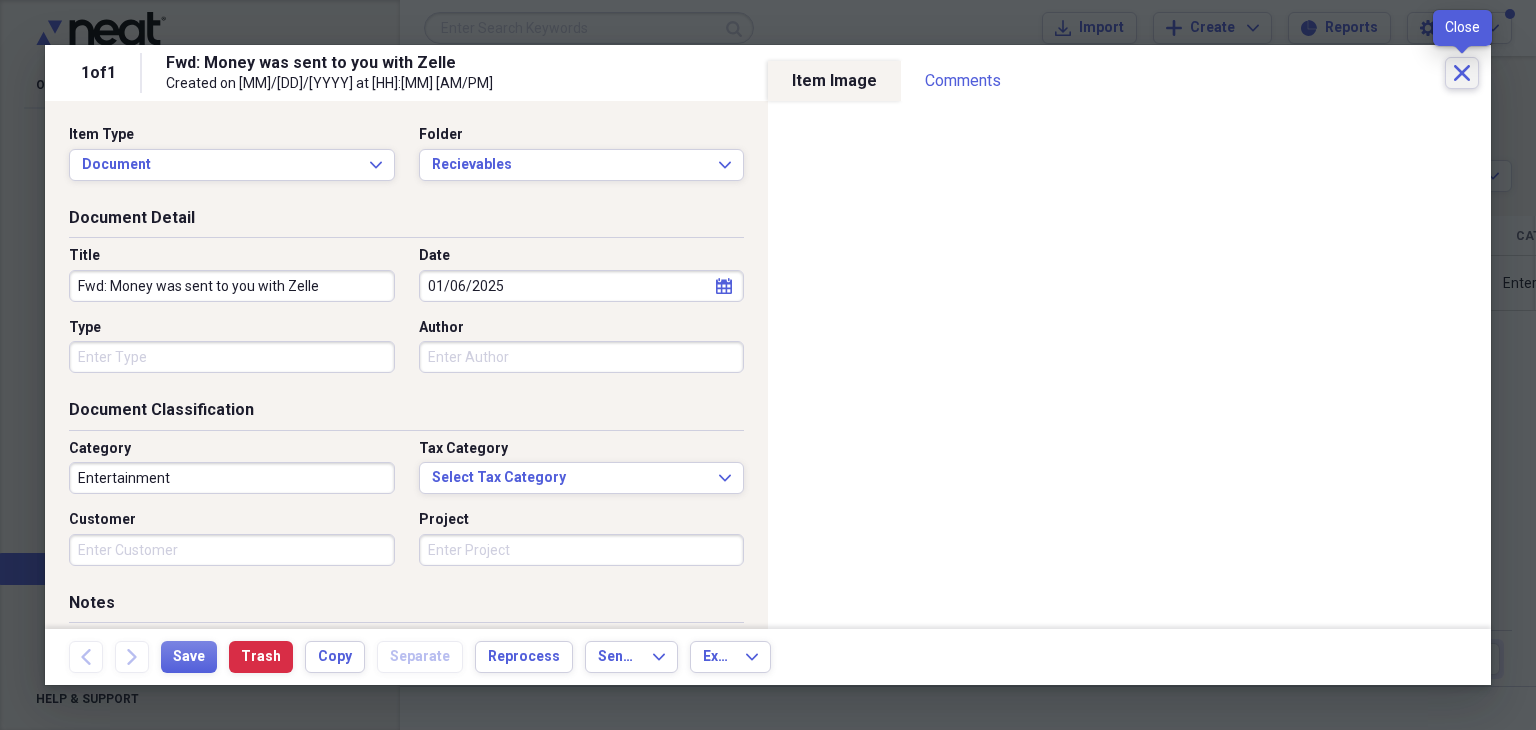 click 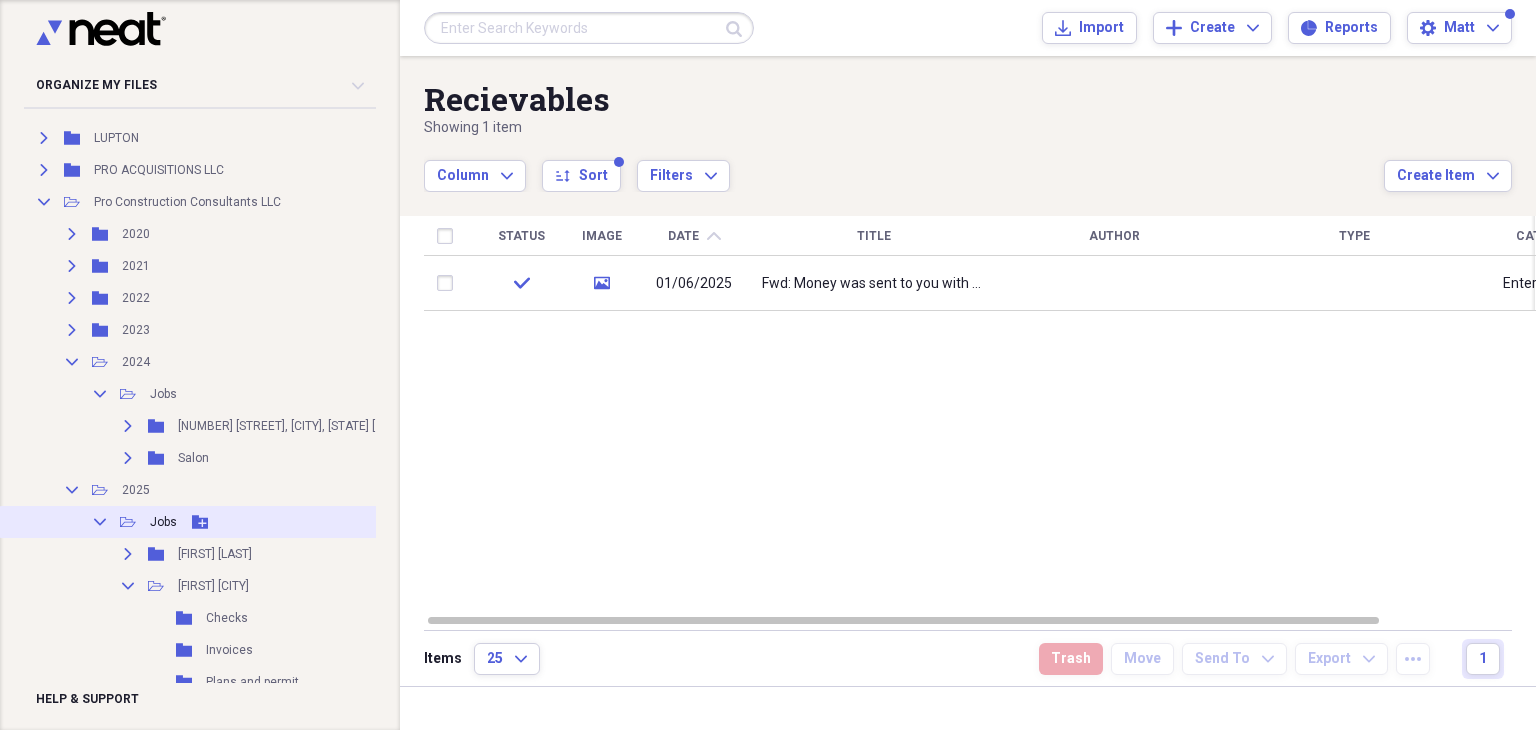 scroll, scrollTop: 0, scrollLeft: 0, axis: both 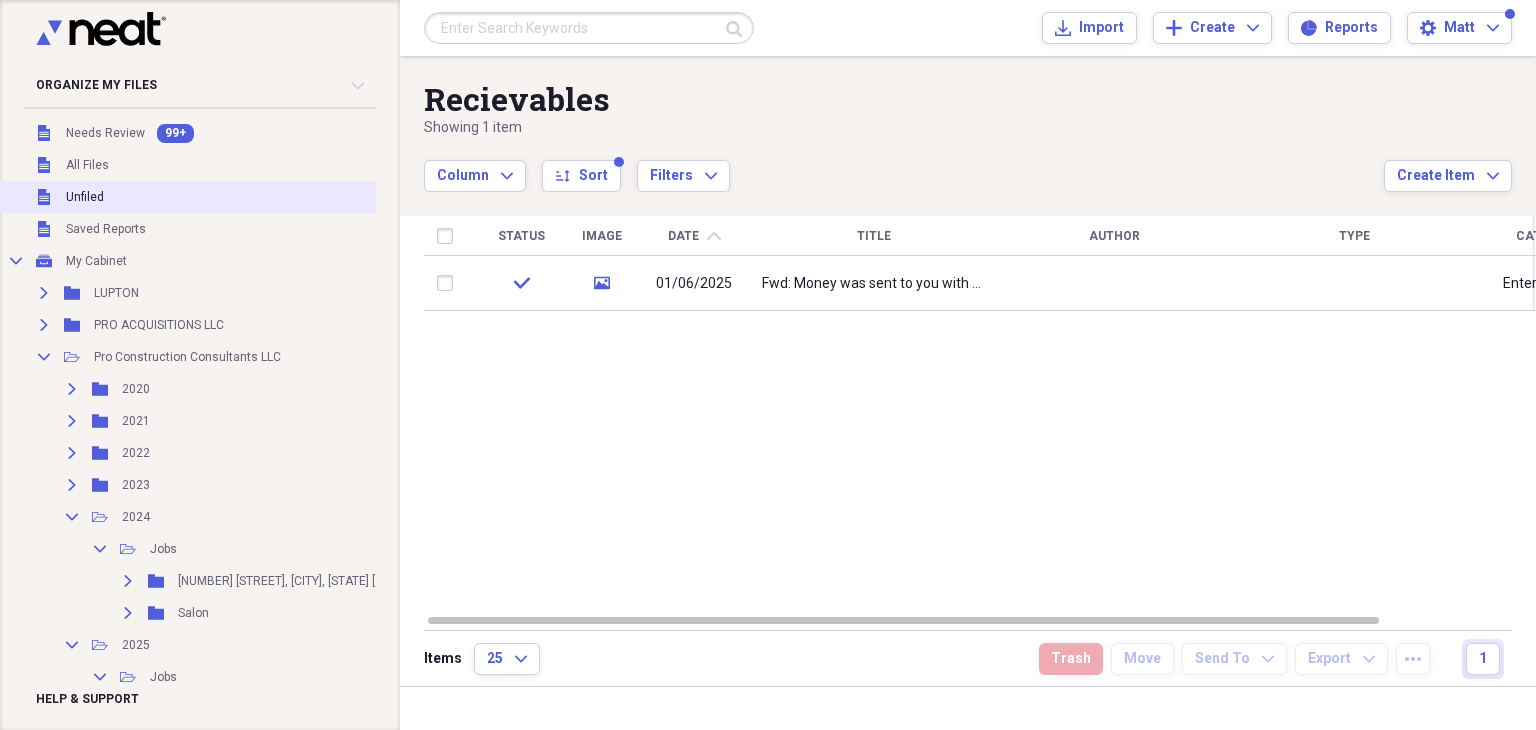 click on "Unfiled Unfiled" at bounding box center [230, 197] 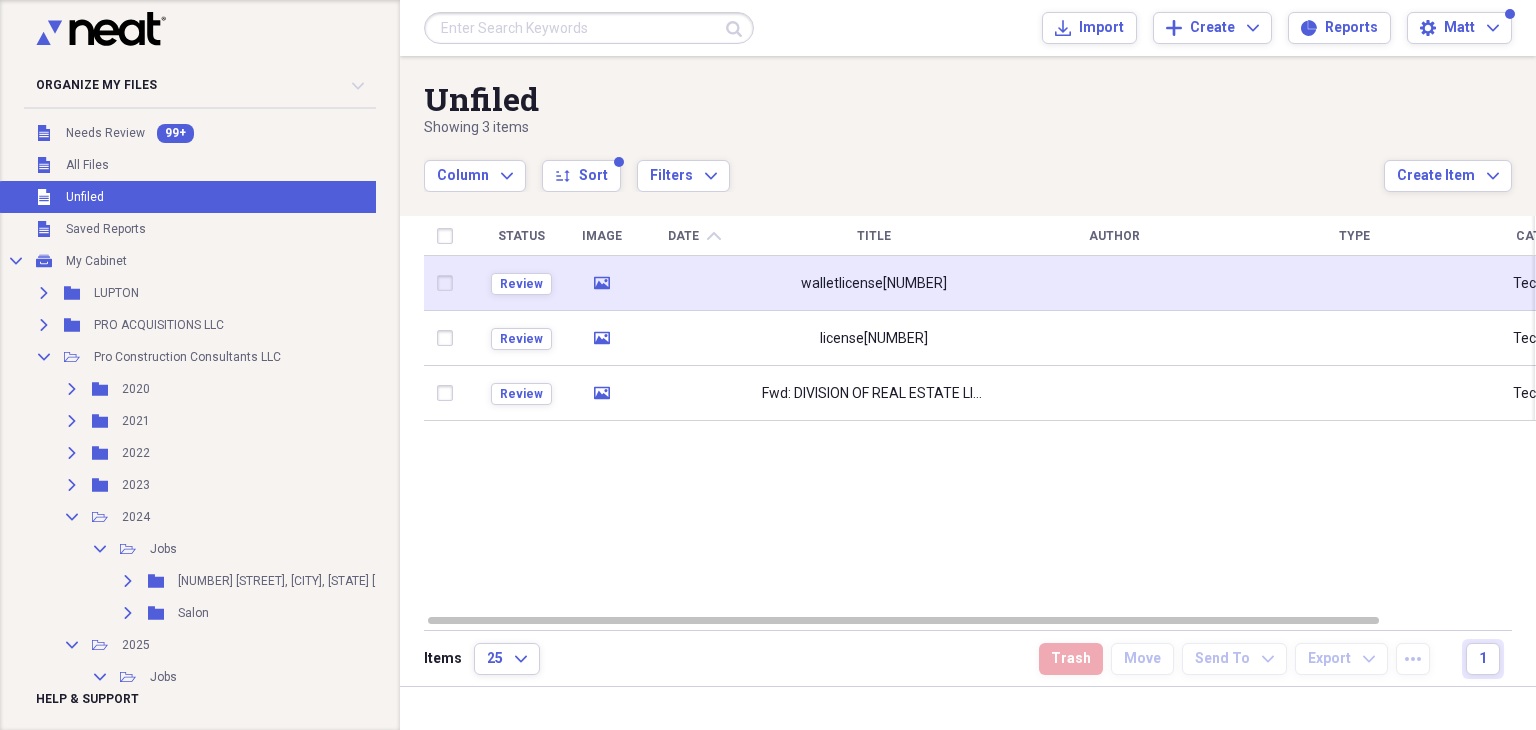 click on "walletlicense[NUMBER]" at bounding box center [874, 284] 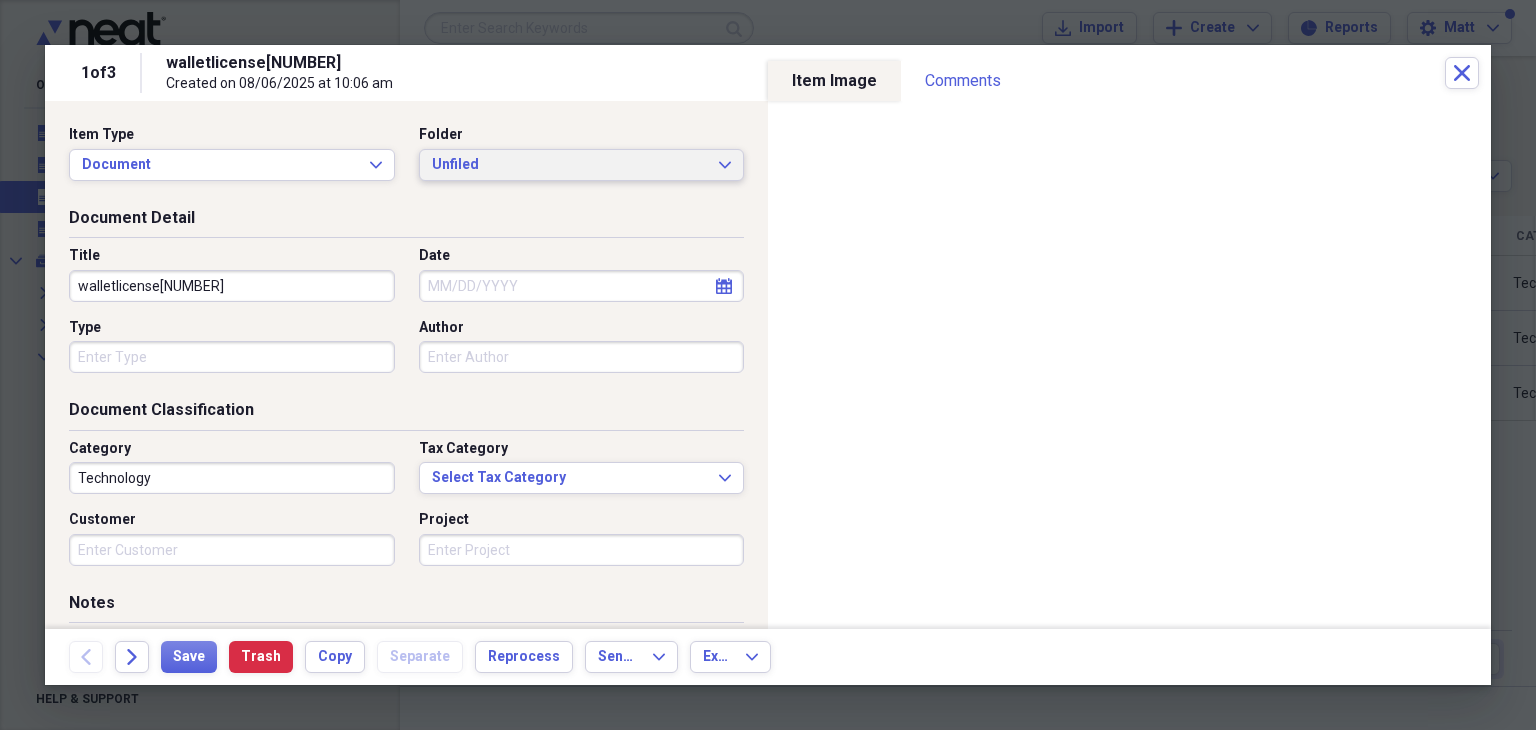drag, startPoint x: 573, startPoint y: 178, endPoint x: 583, endPoint y: 188, distance: 14.142136 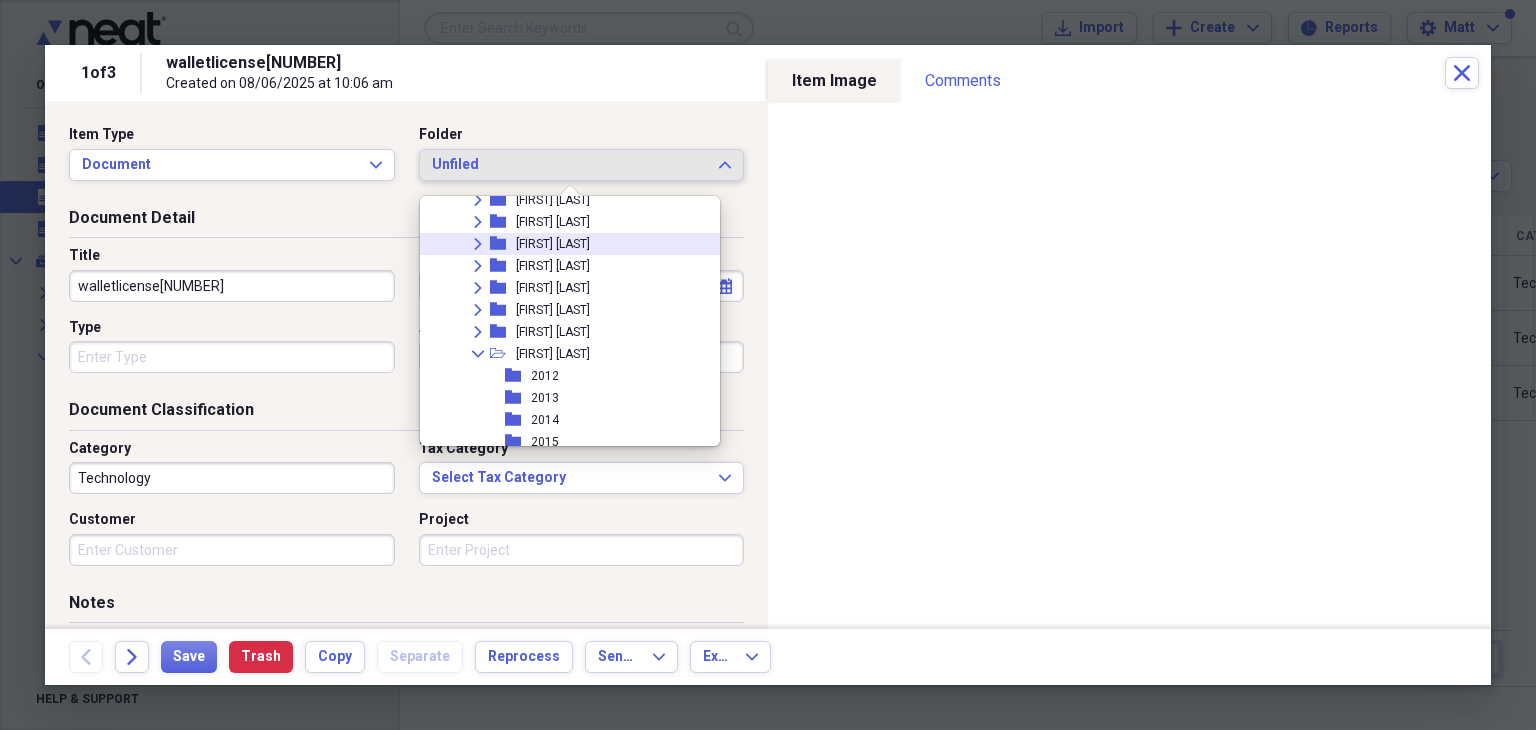 scroll, scrollTop: 5509, scrollLeft: 0, axis: vertical 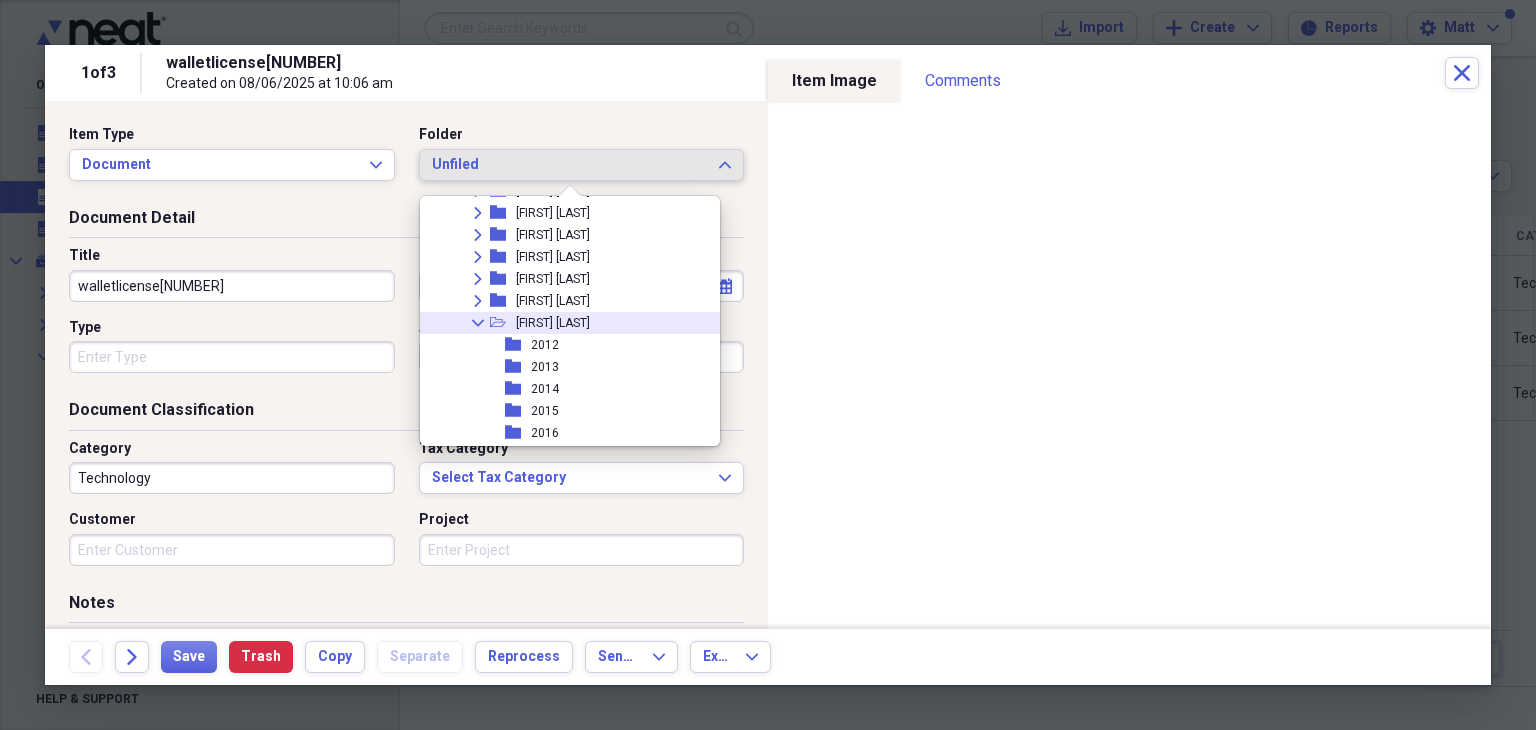 click on "Collapse" 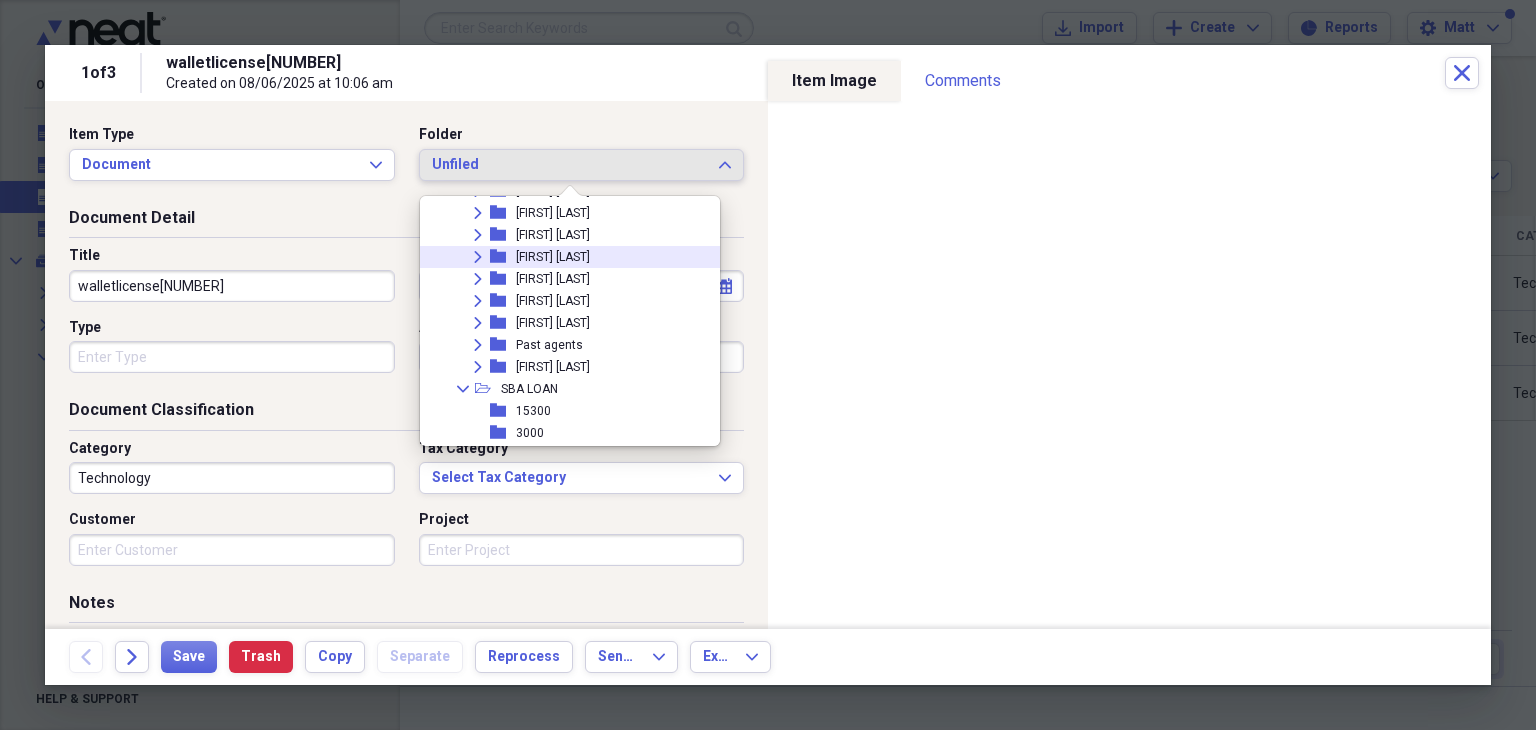 click 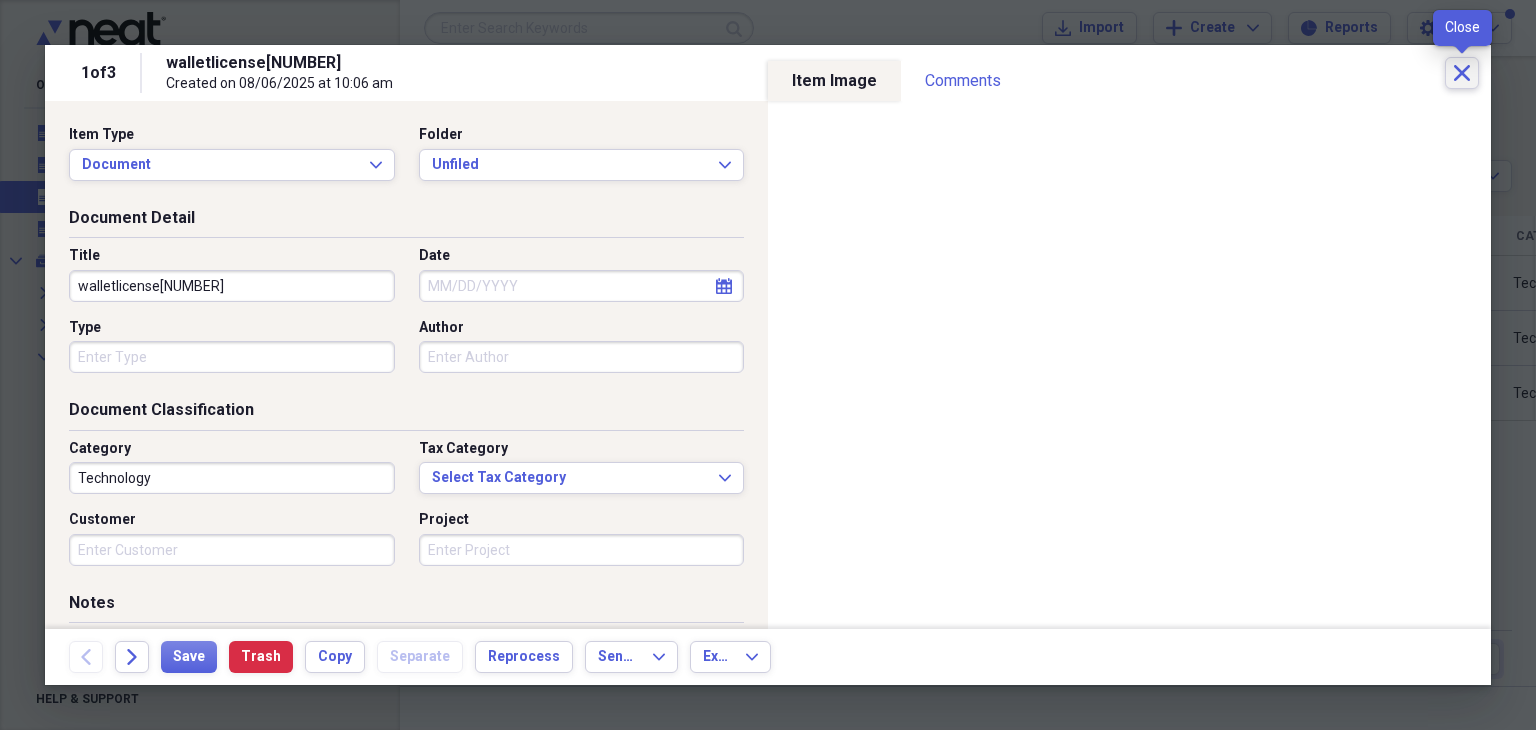 scroll, scrollTop: 0, scrollLeft: 0, axis: both 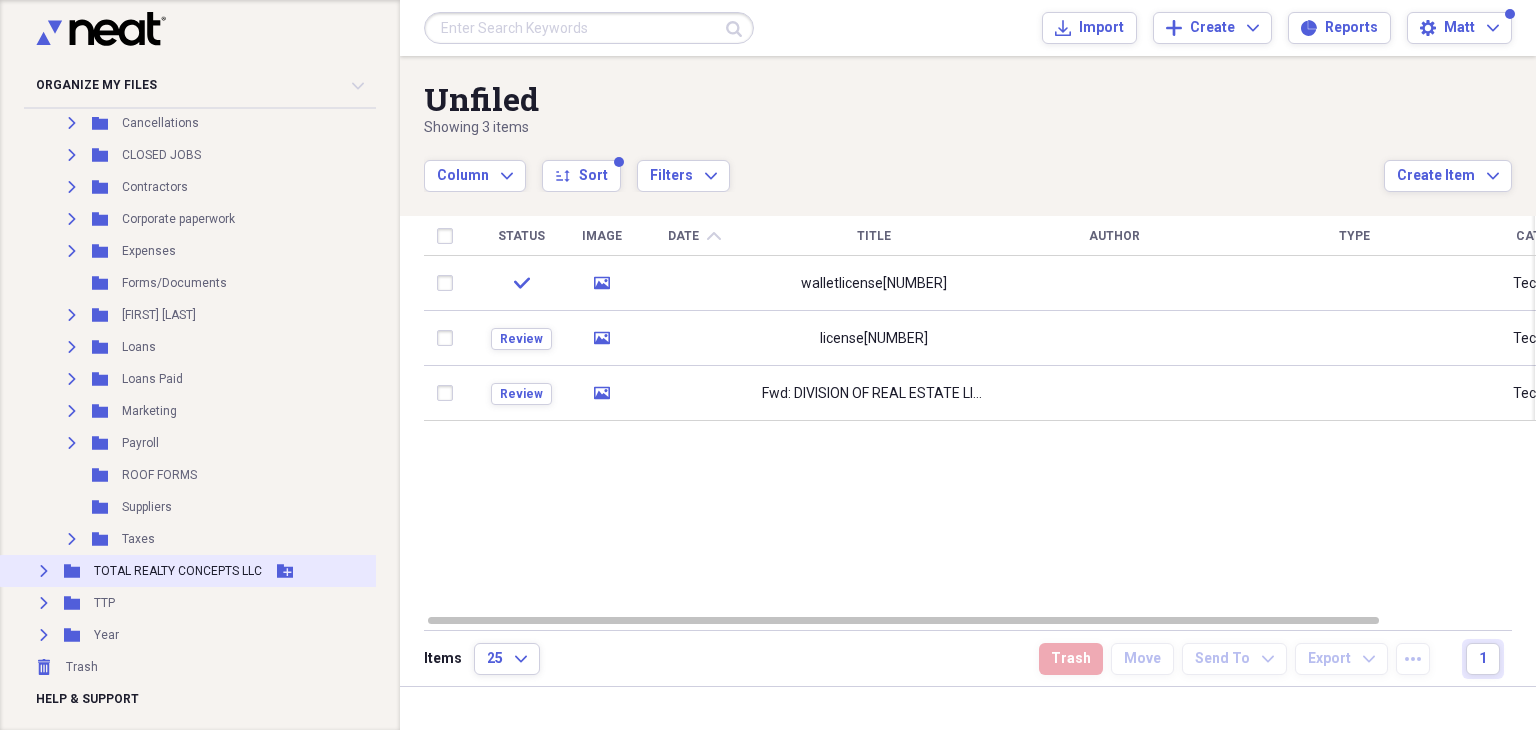 click 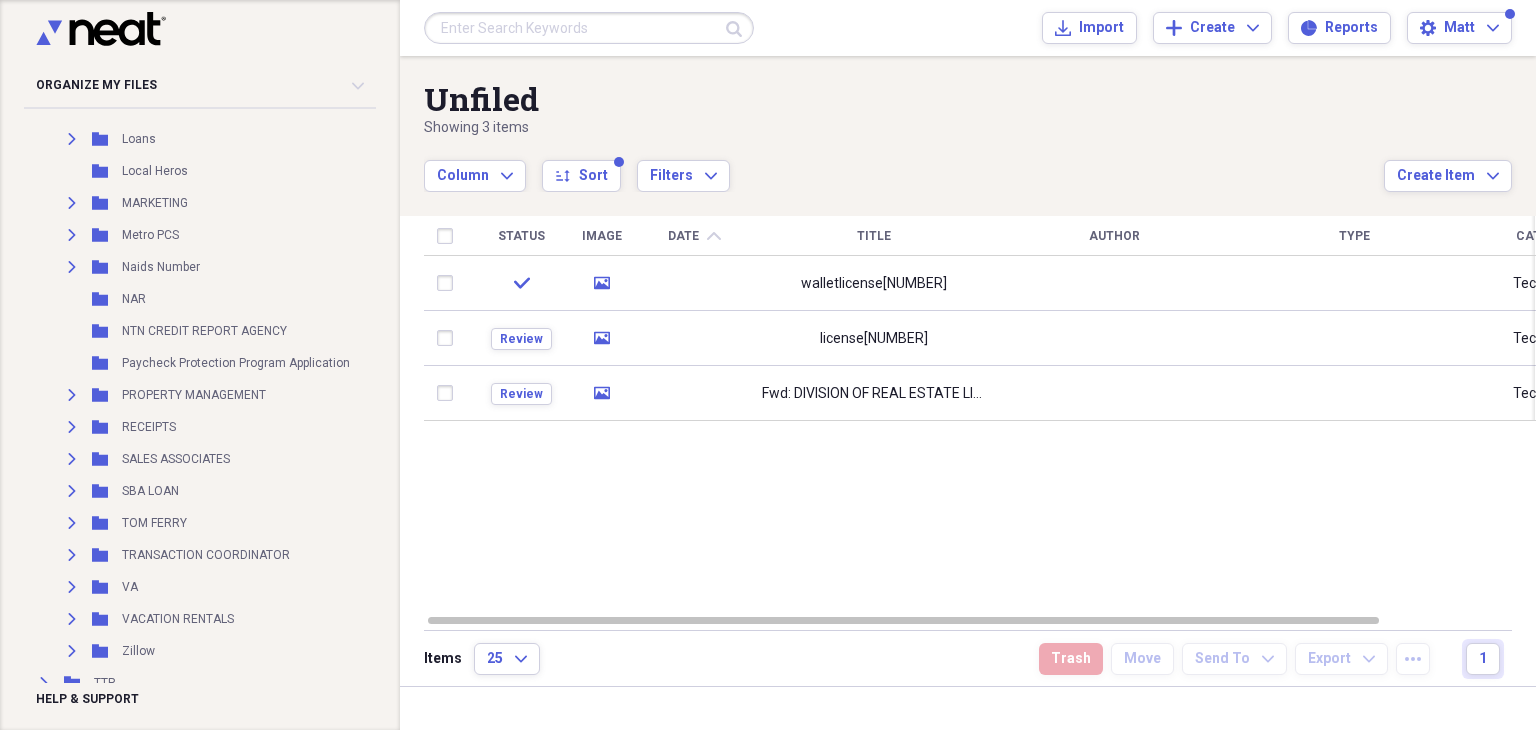 scroll, scrollTop: 2616, scrollLeft: 0, axis: vertical 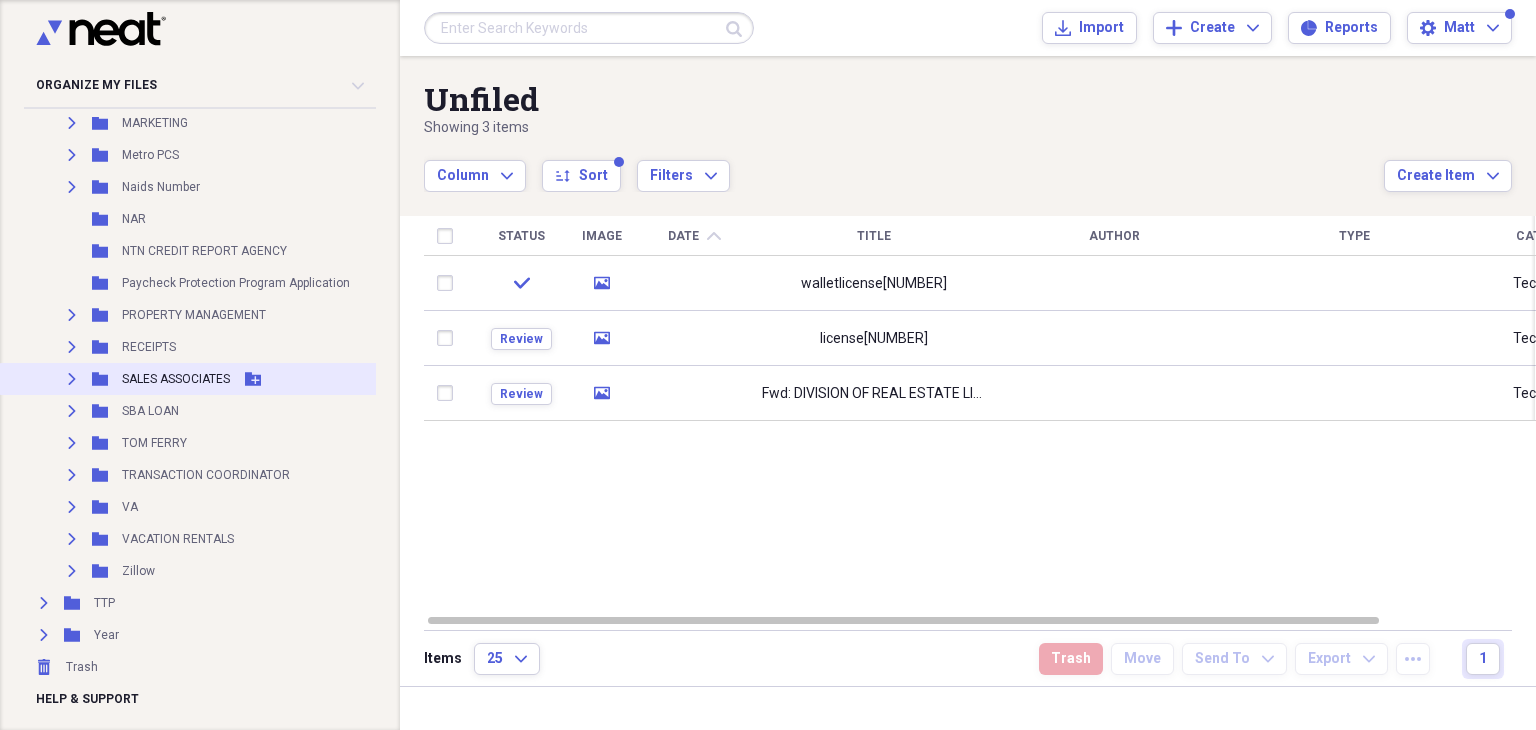 click on "Expand" 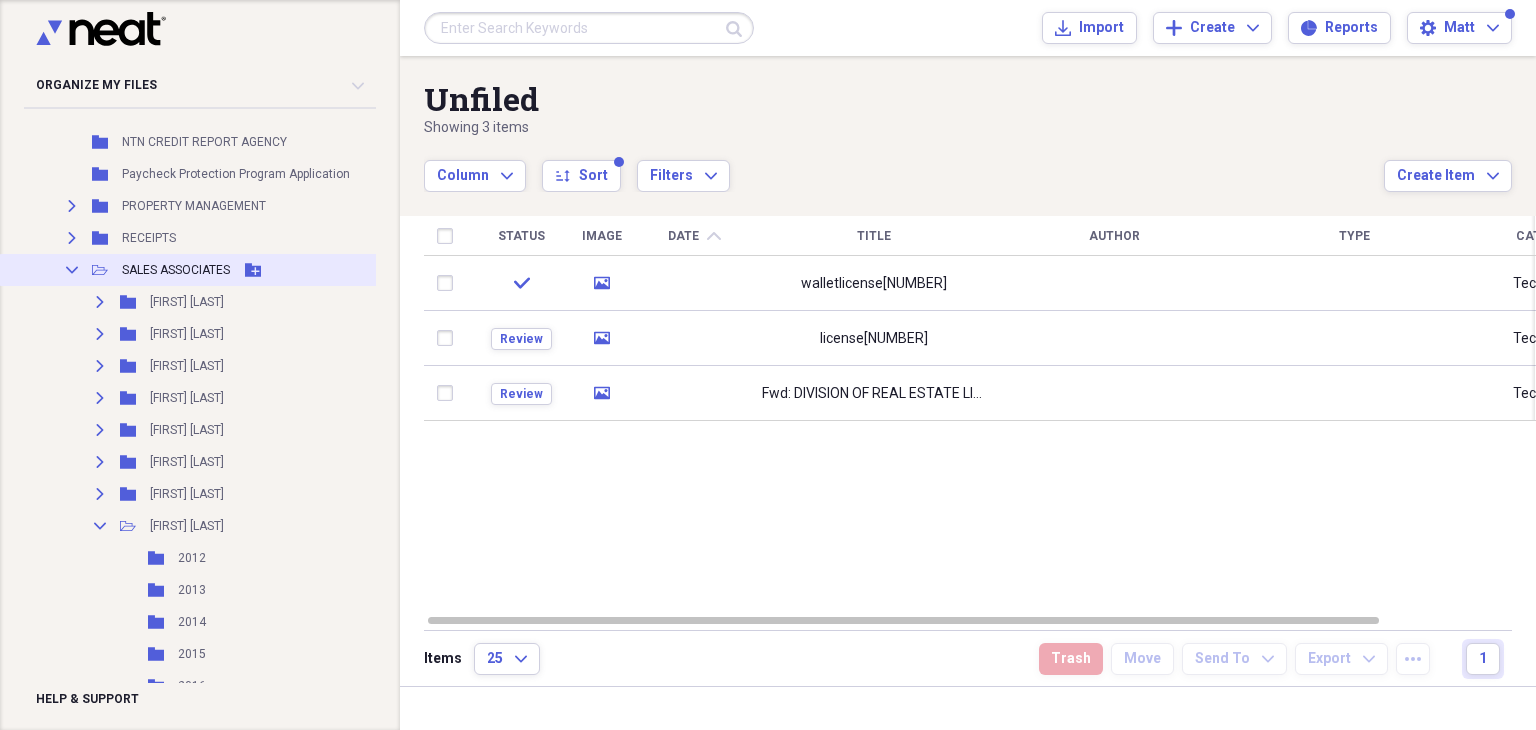 scroll, scrollTop: 2816, scrollLeft: 0, axis: vertical 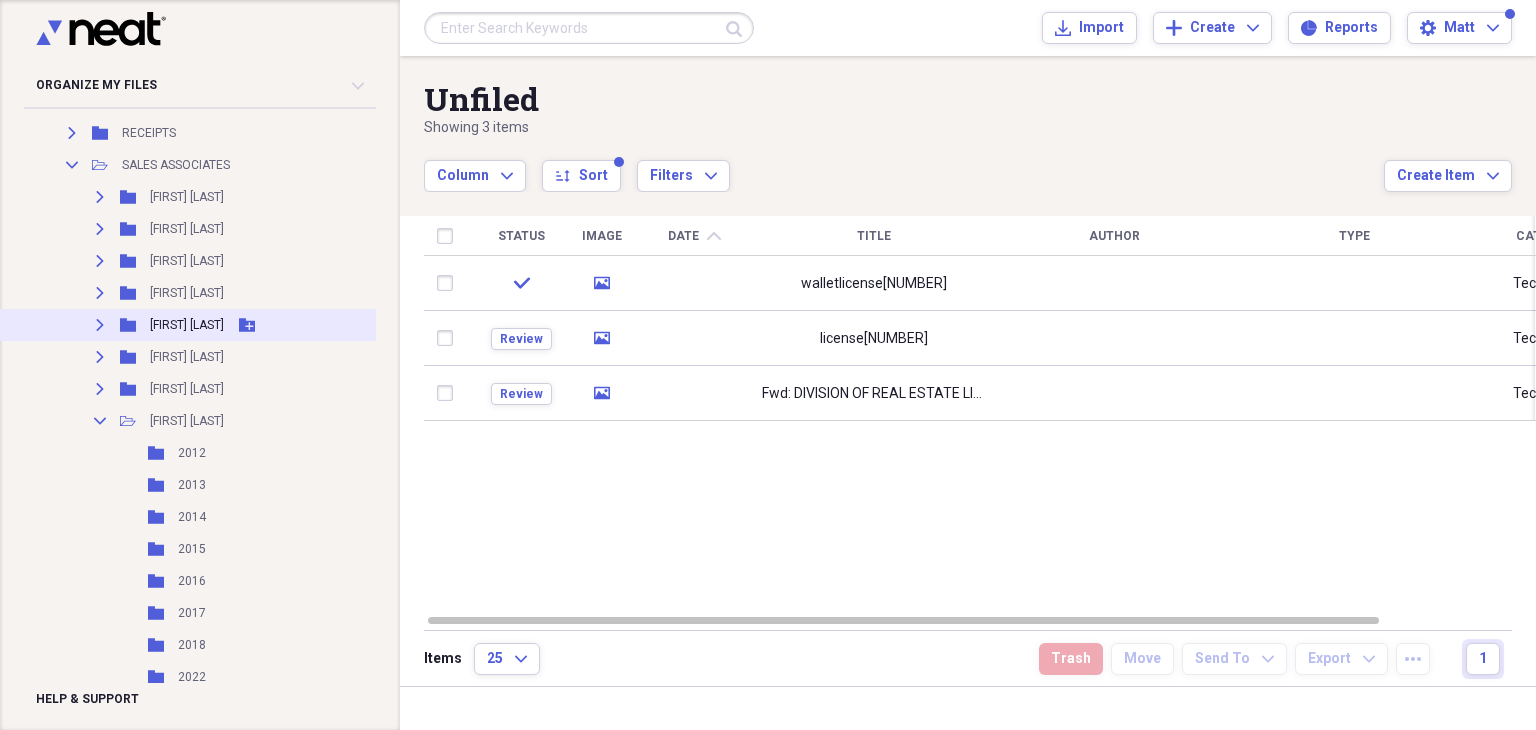click on "Expand" at bounding box center (100, 325) 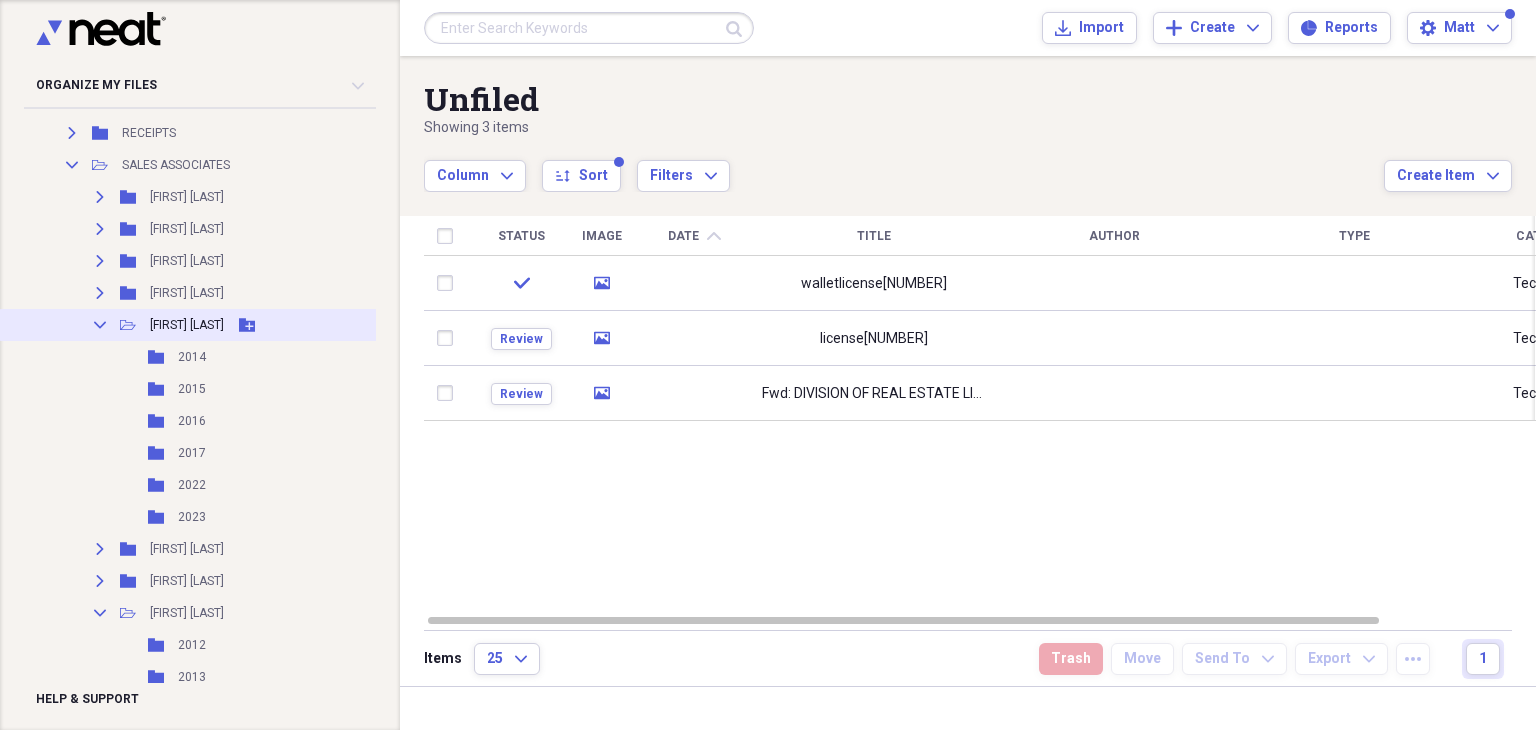 click 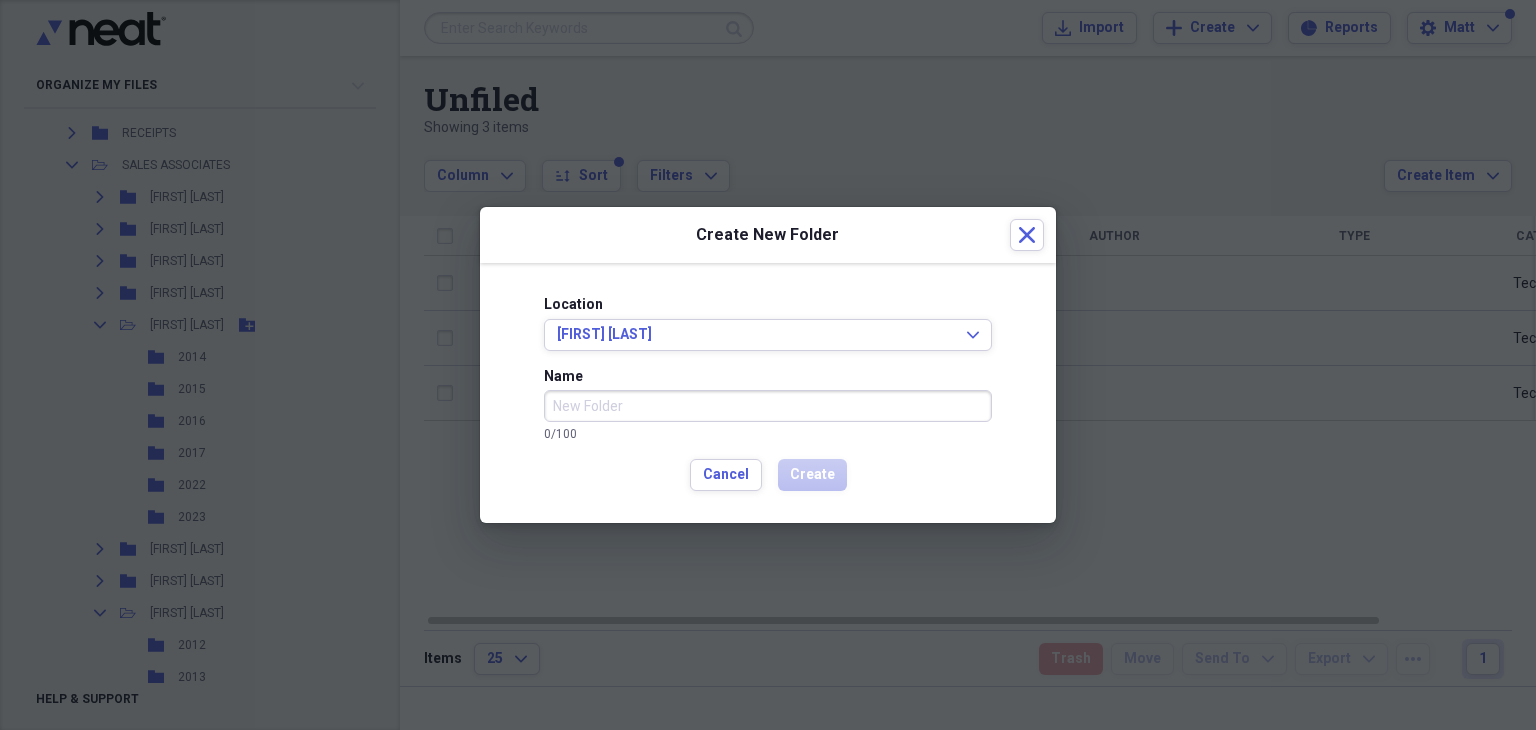 click on "Name" at bounding box center (768, 406) 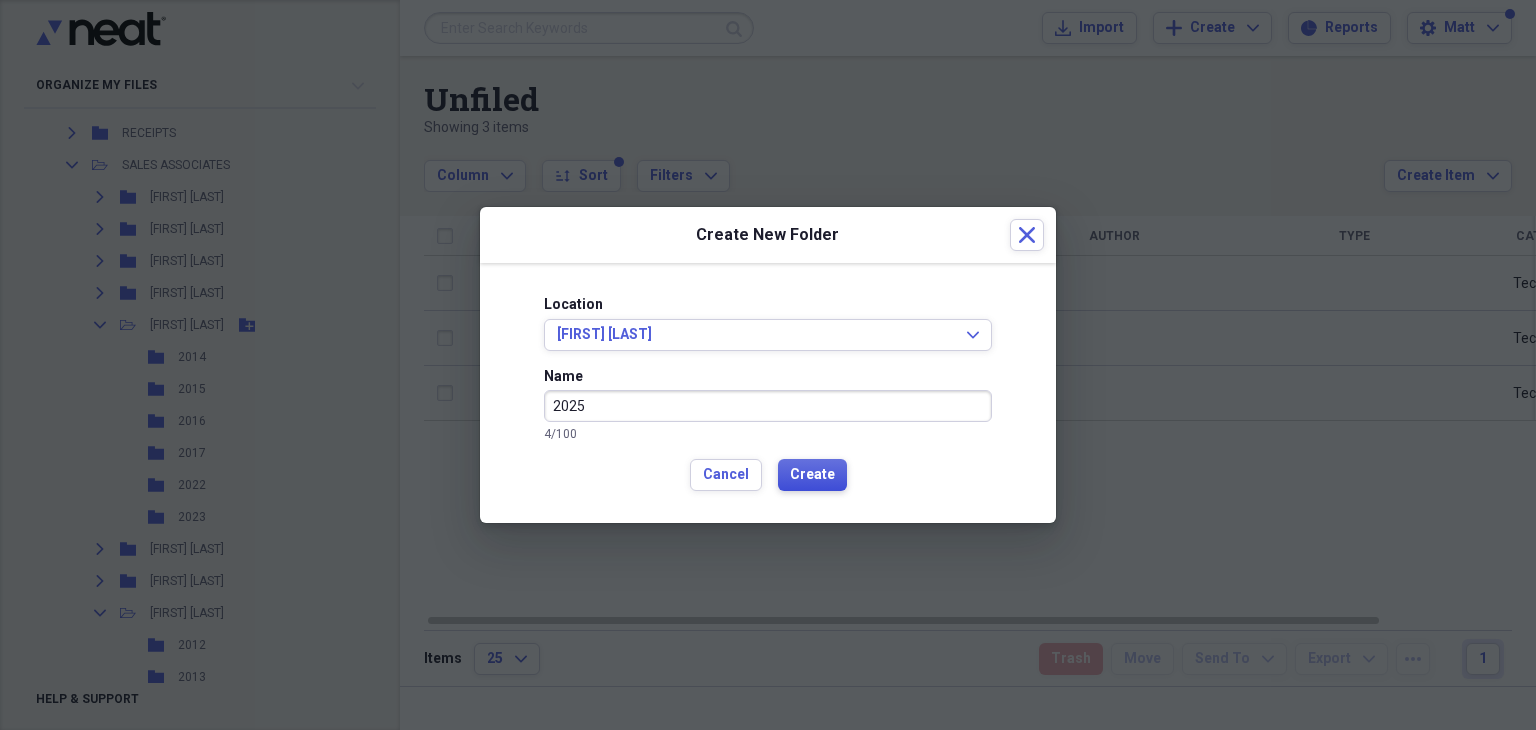 type on "2025" 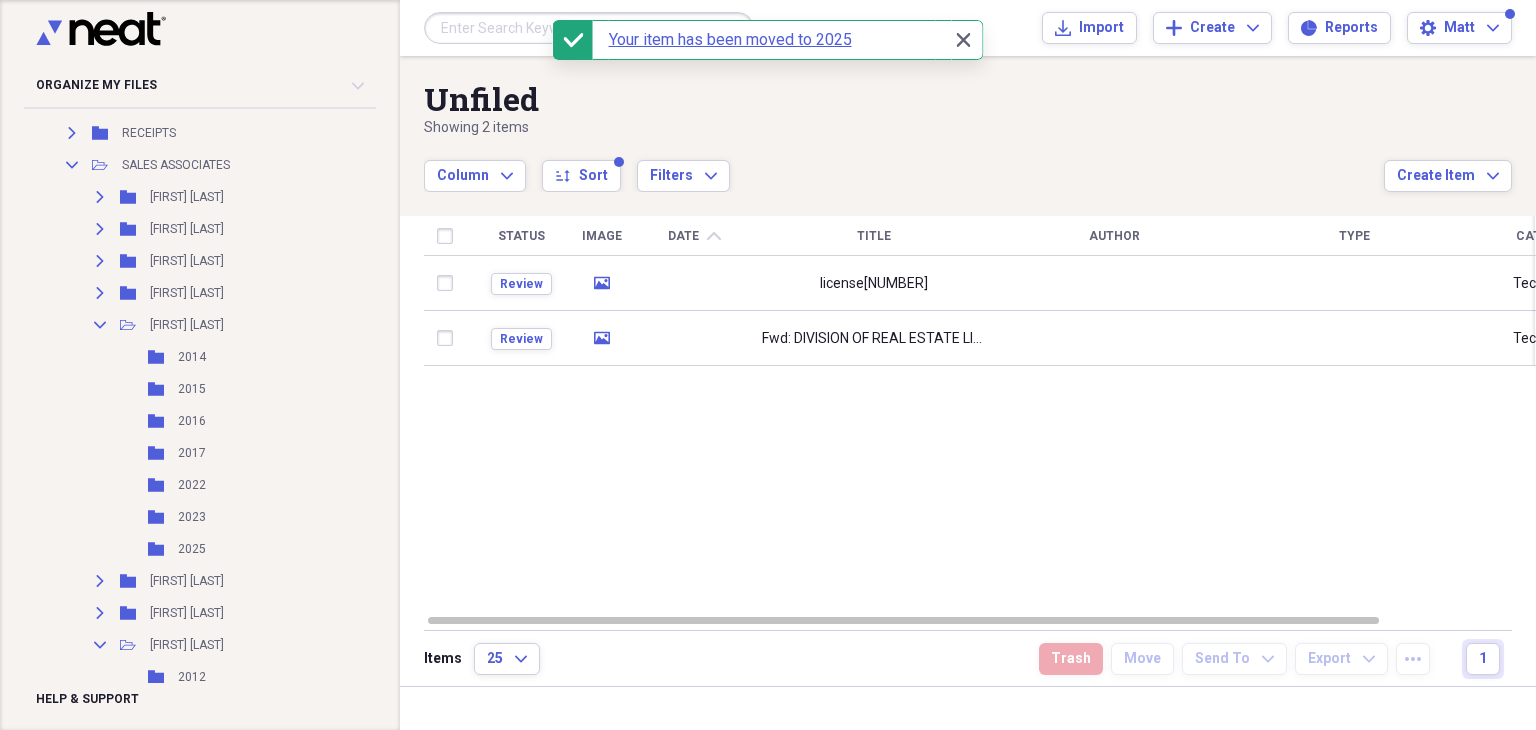 click on "license[NUMBER]" at bounding box center [874, 283] 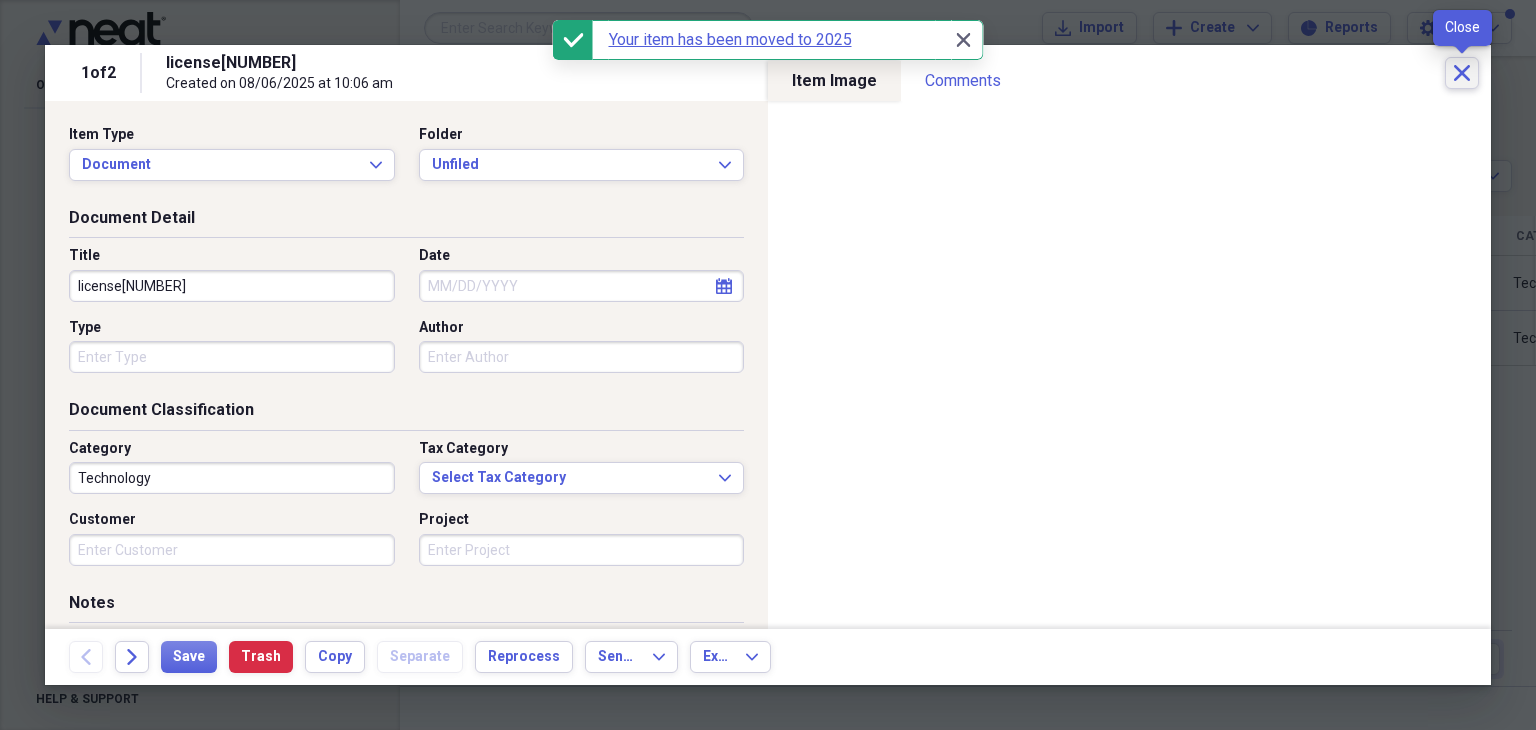 click 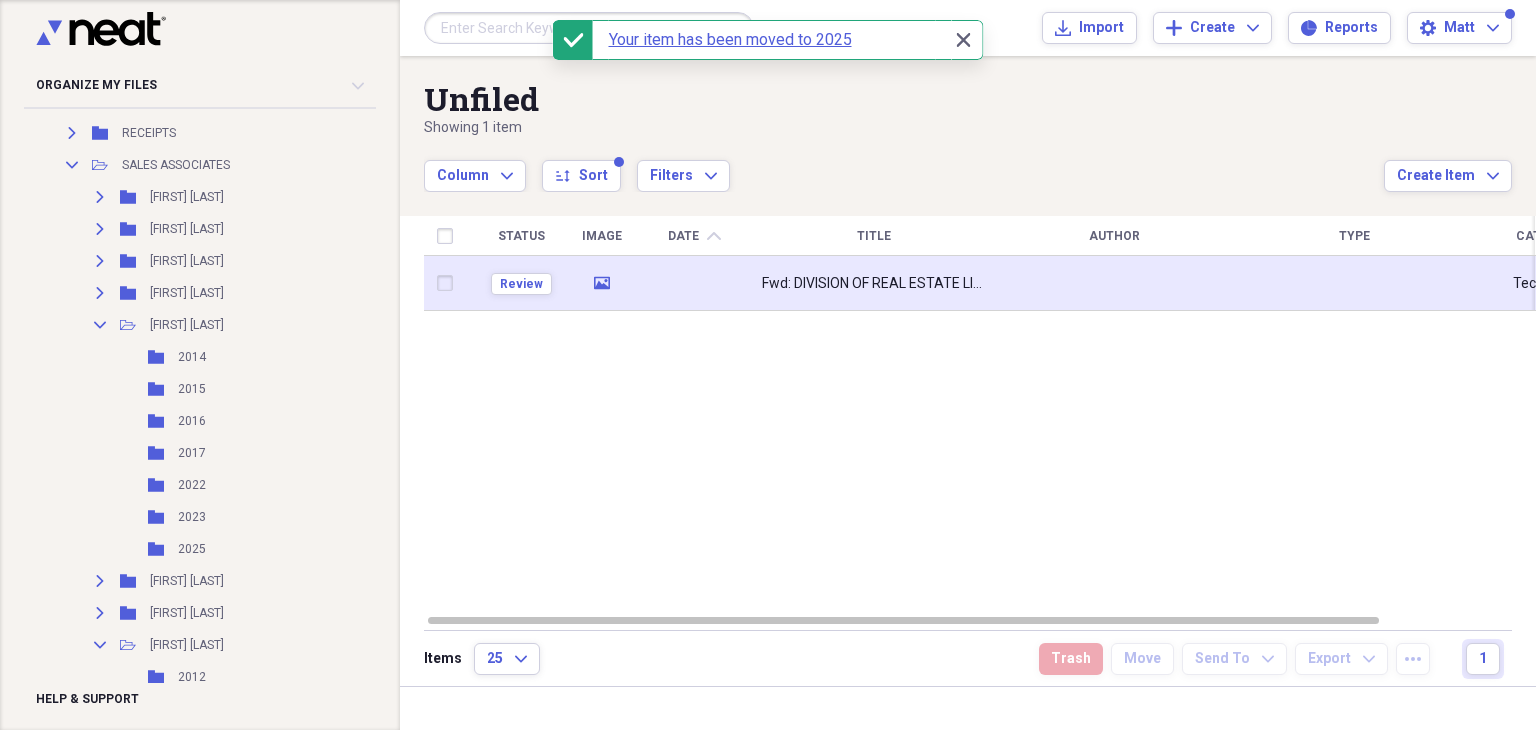 click on "Fwd: DIVISION OF REAL ESTATE LICENSE [NUMBER]" at bounding box center [874, 283] 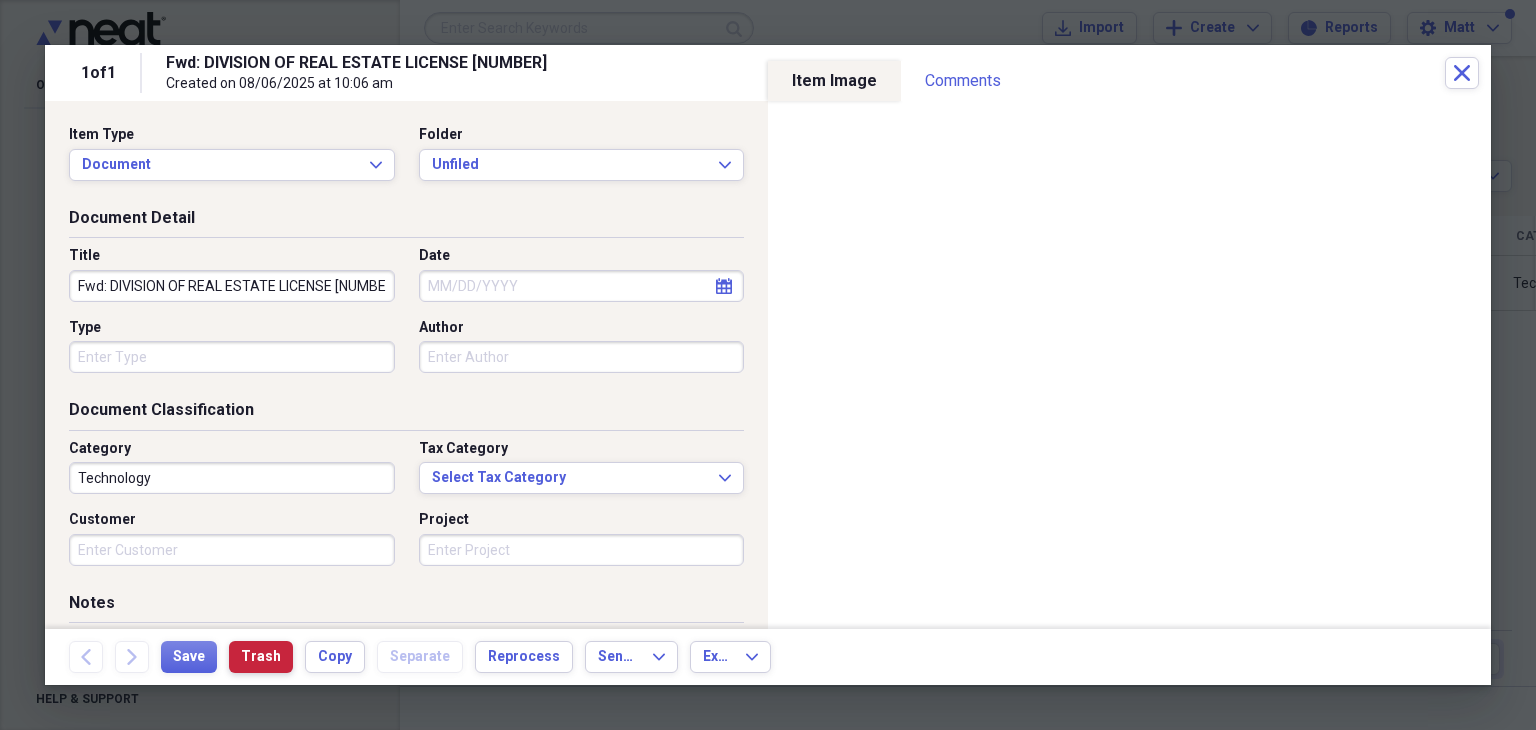 click on "Trash" at bounding box center (261, 657) 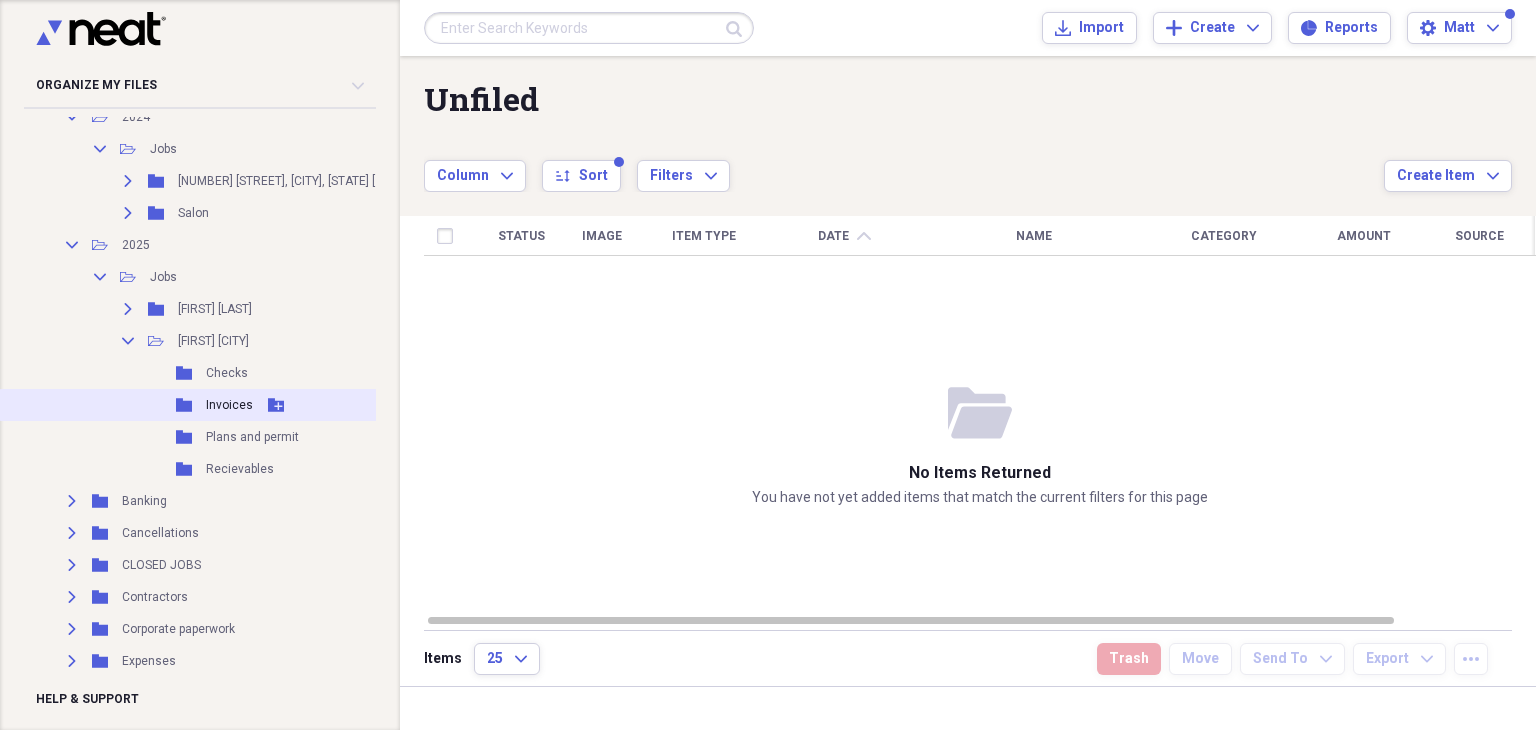 scroll, scrollTop: 600, scrollLeft: 0, axis: vertical 